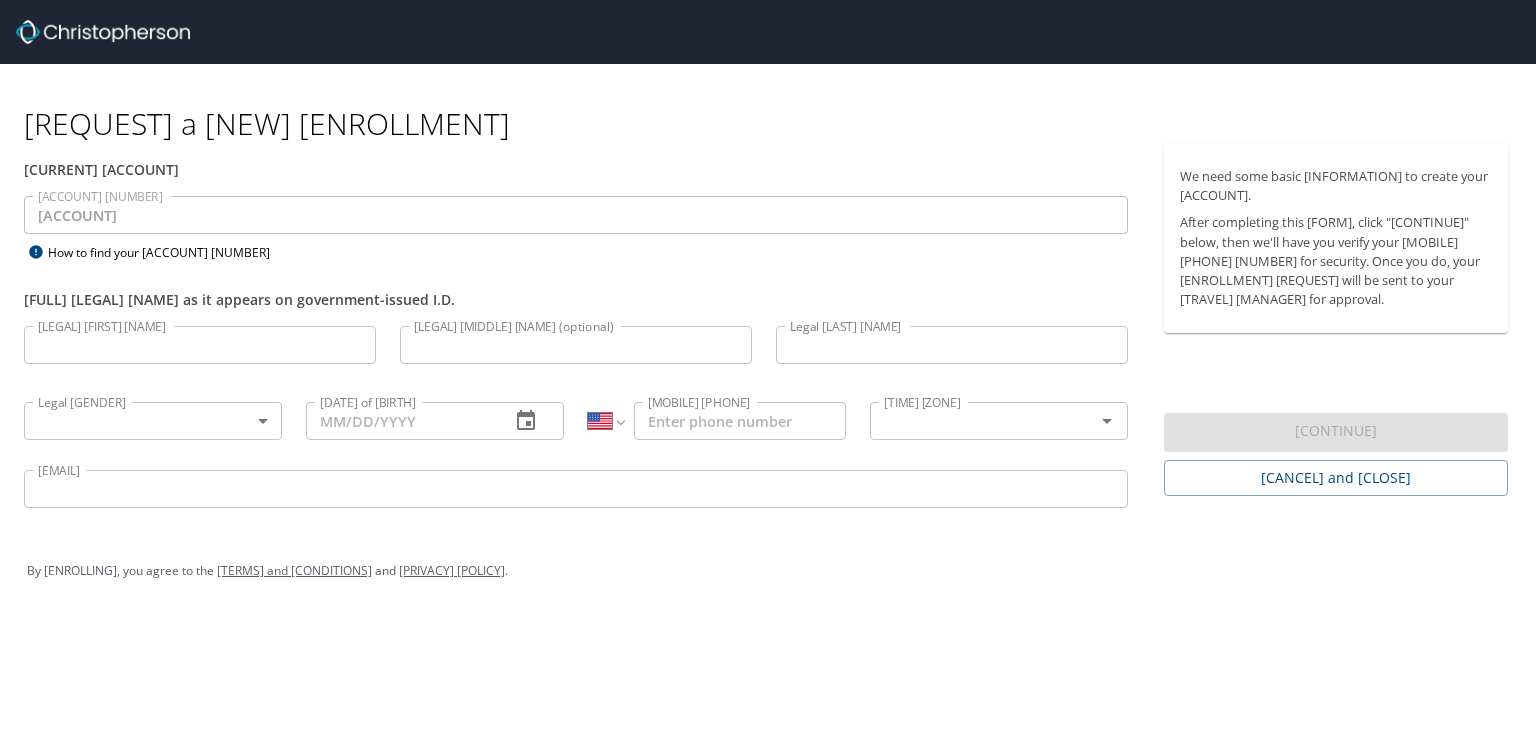 scroll, scrollTop: 0, scrollLeft: 0, axis: both 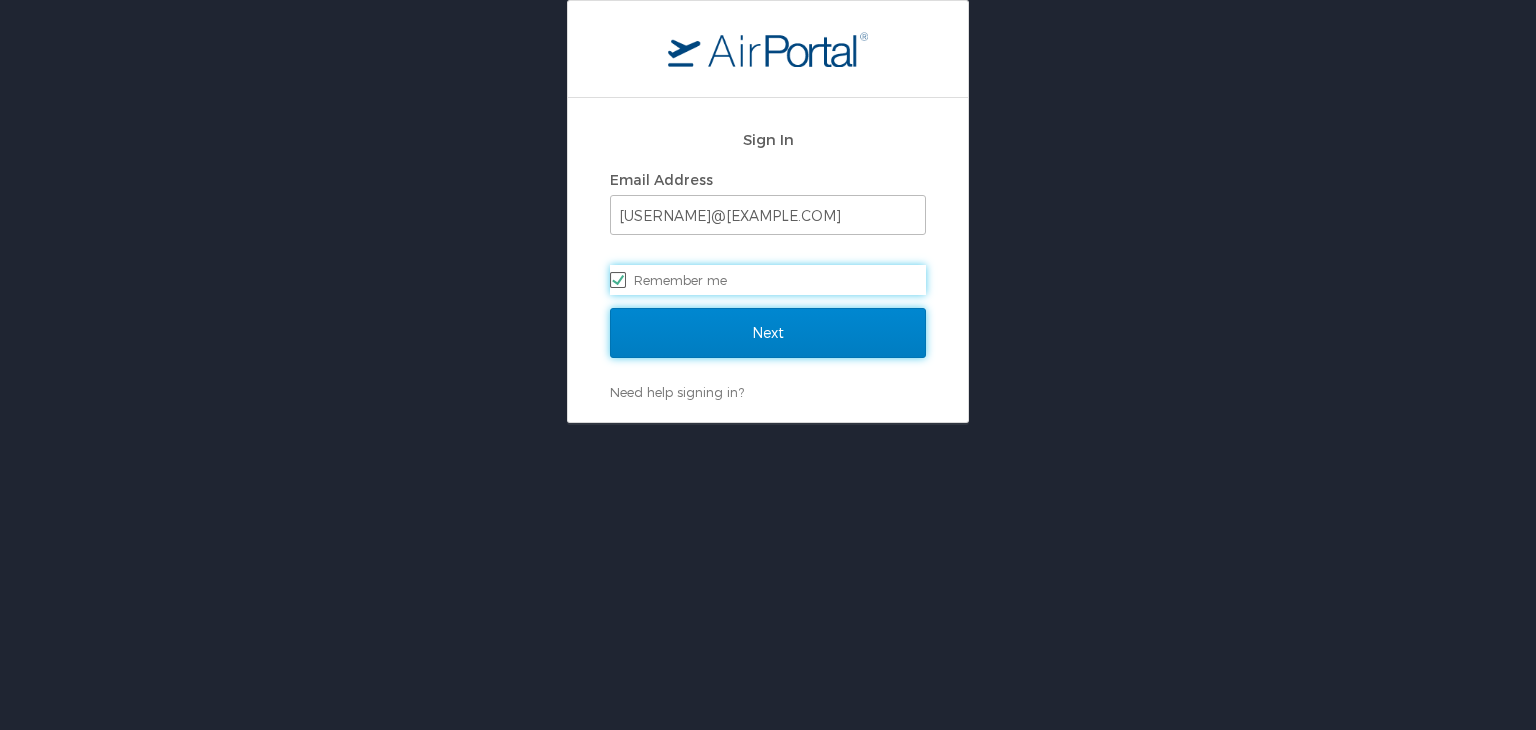 click on "Next" at bounding box center (768, 333) 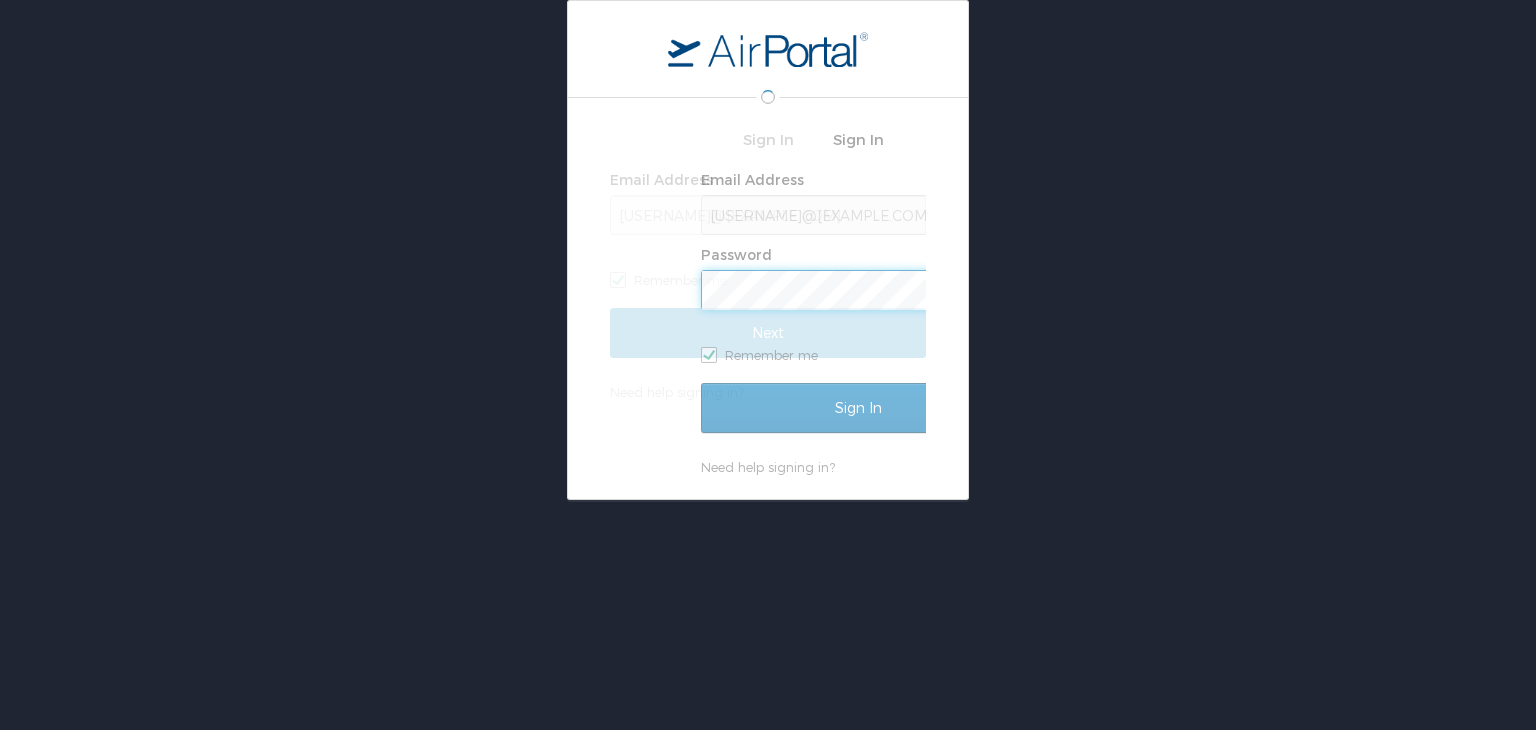 scroll, scrollTop: 0, scrollLeft: 0, axis: both 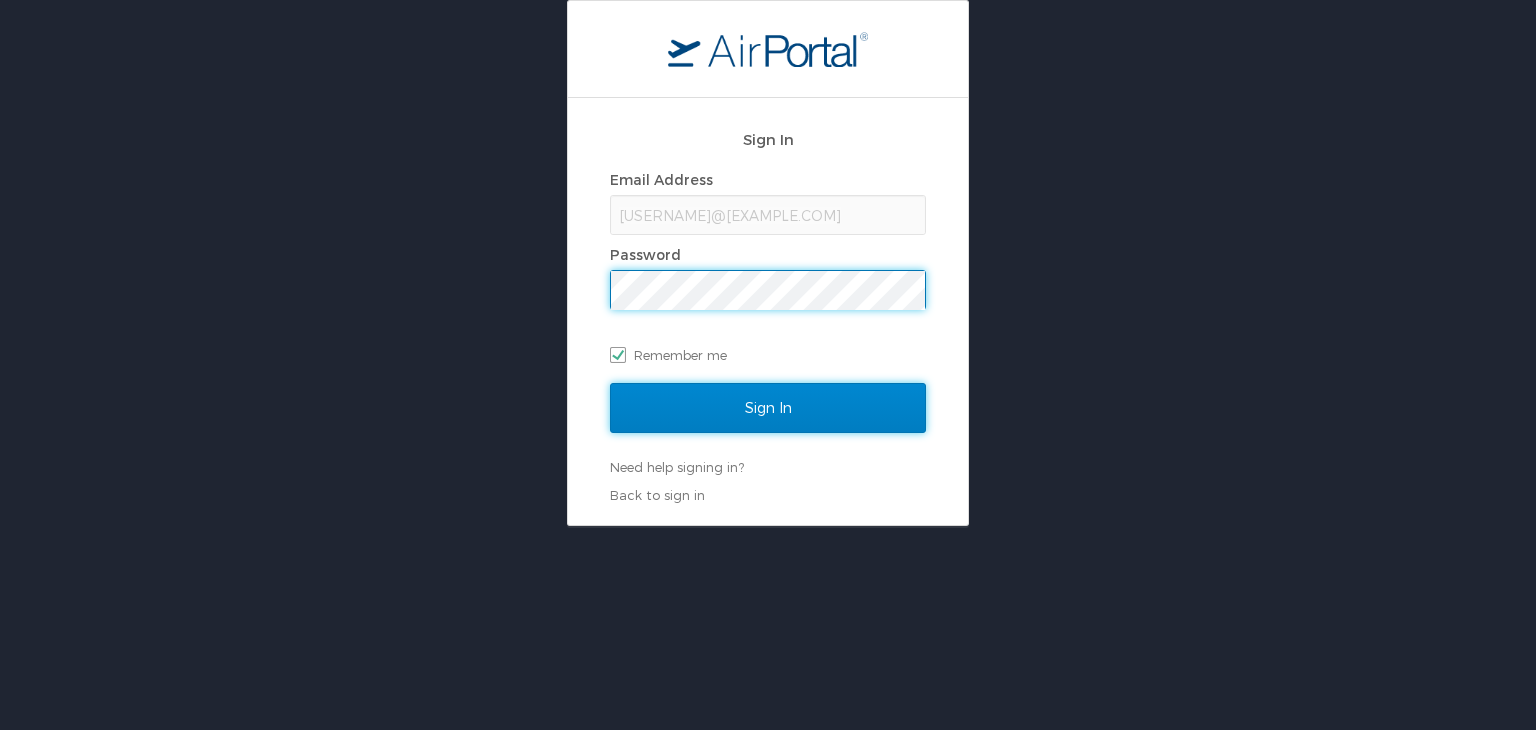 drag, startPoint x: 740, startPoint y: 415, endPoint x: 716, endPoint y: 495, distance: 83.52245 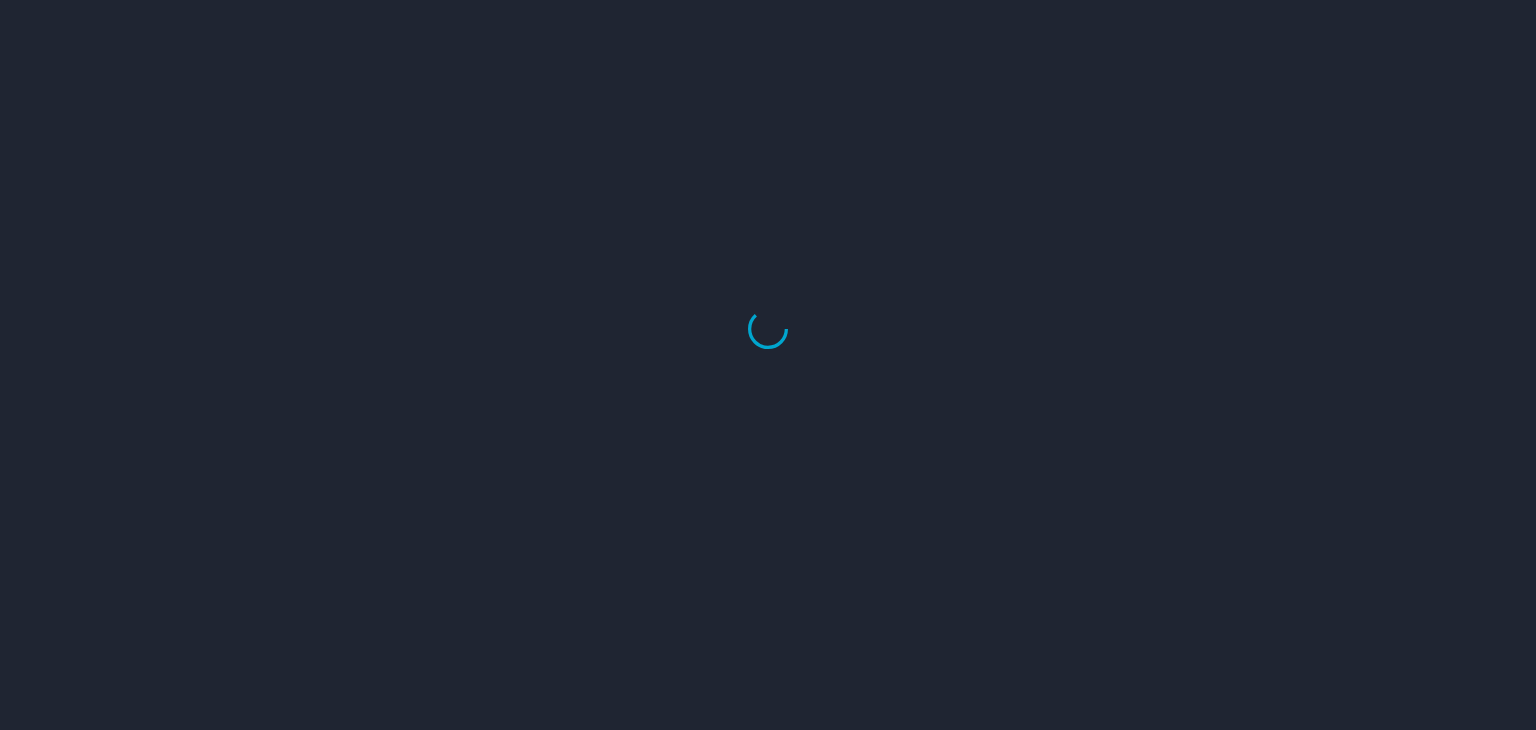 scroll, scrollTop: 0, scrollLeft: 0, axis: both 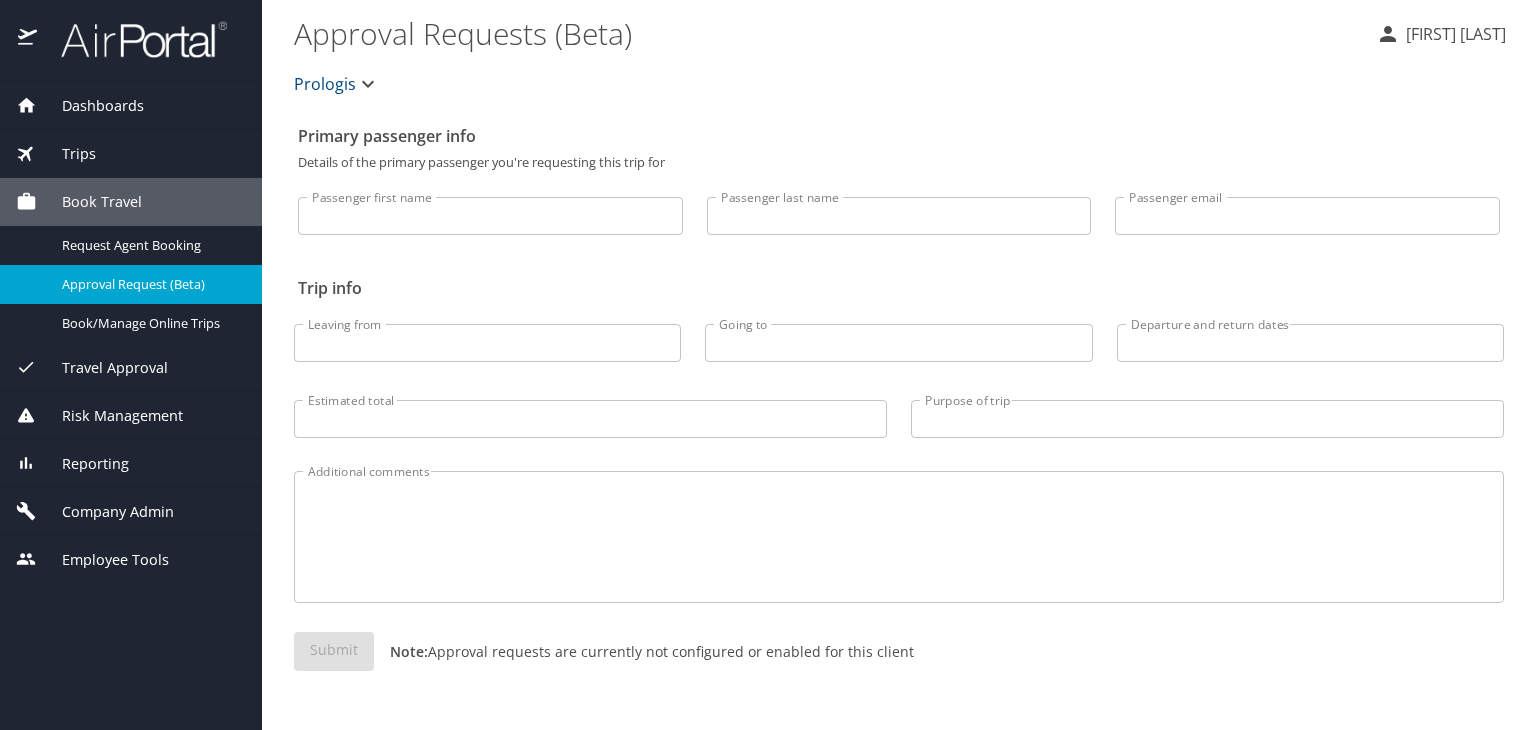 click on "Trips" at bounding box center [131, 154] 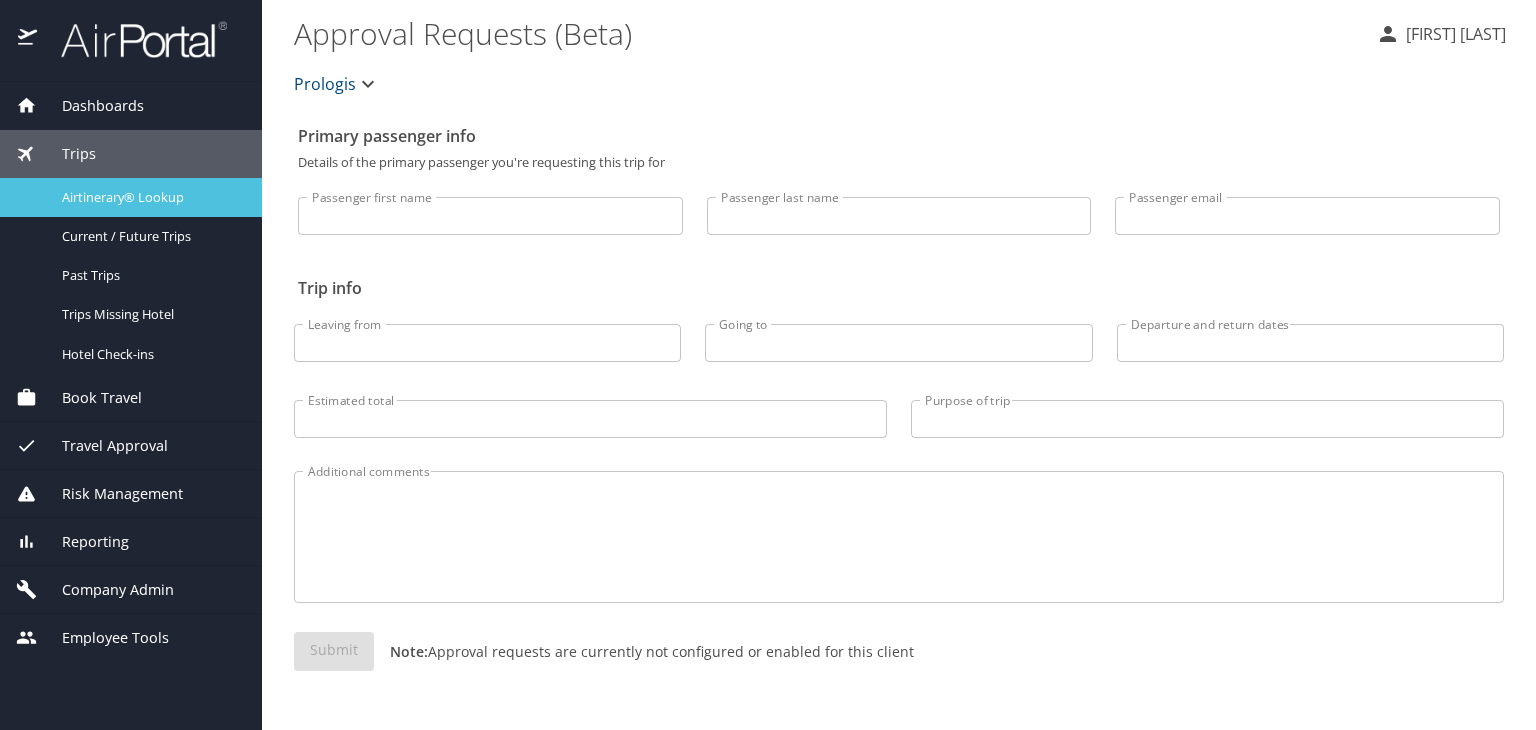 click on "Airtinerary® Lookup" at bounding box center (131, 197) 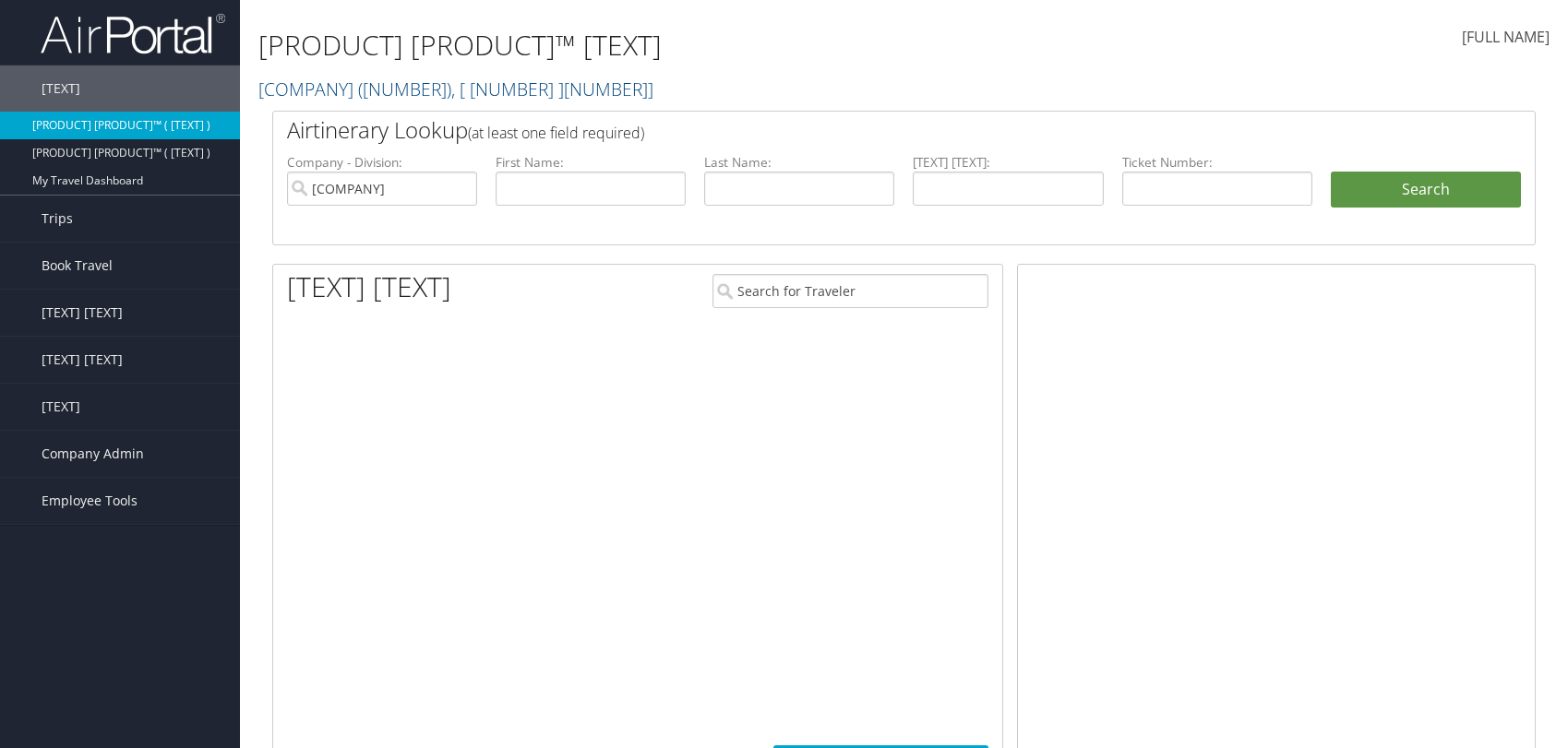 scroll, scrollTop: 0, scrollLeft: 0, axis: both 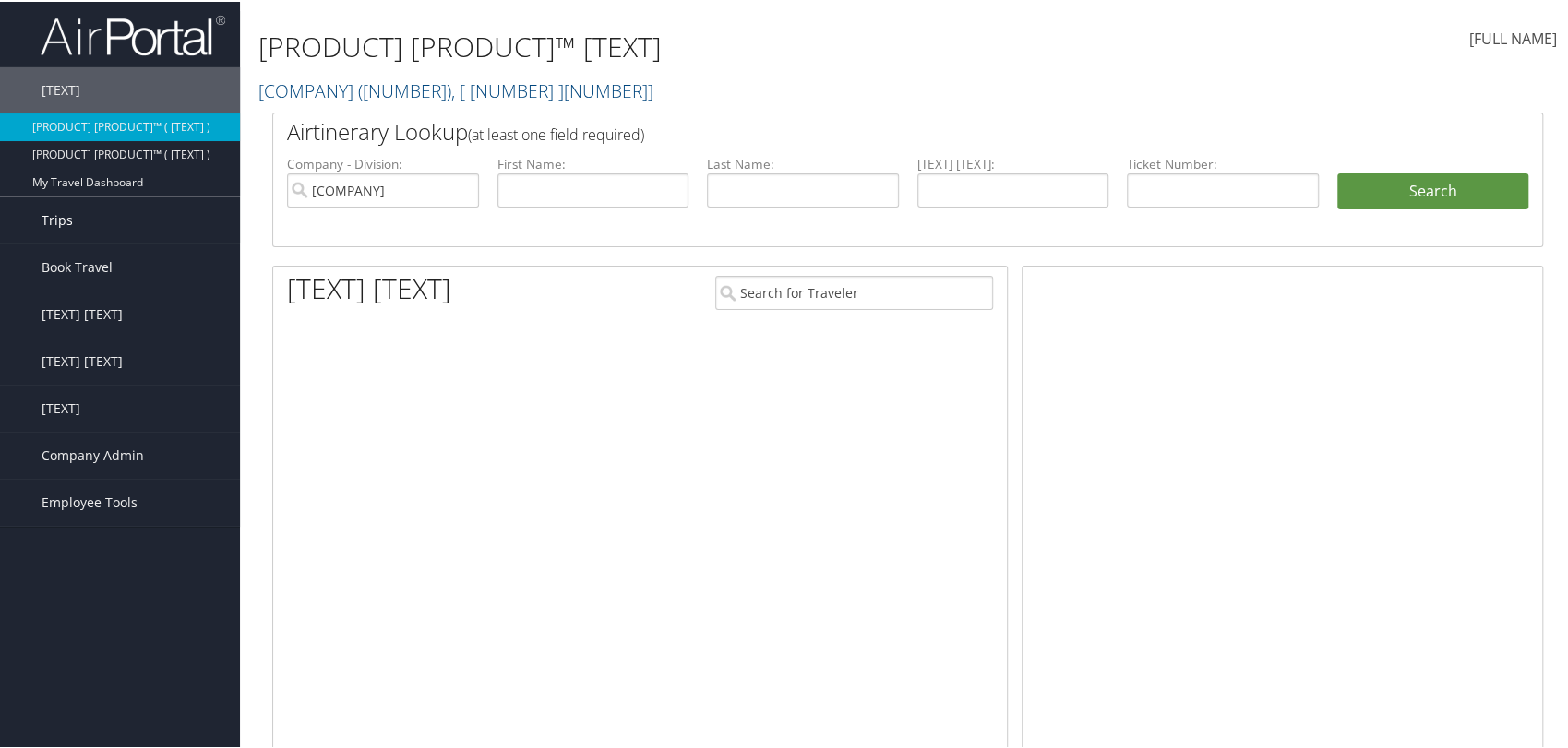 click on "Trips" at bounding box center [57, 219] 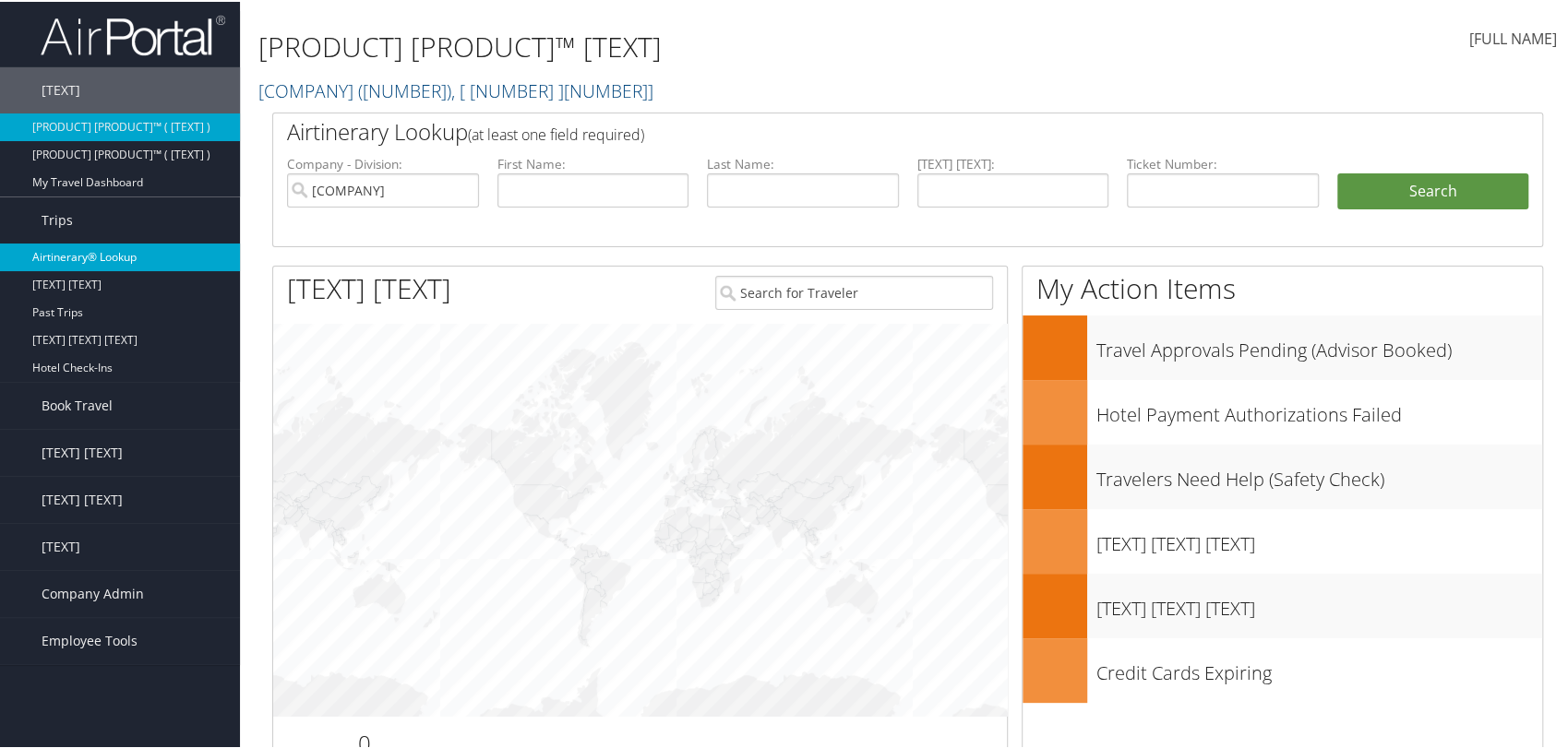 click on "Airtinerary® Lookup" at bounding box center (120, 255) 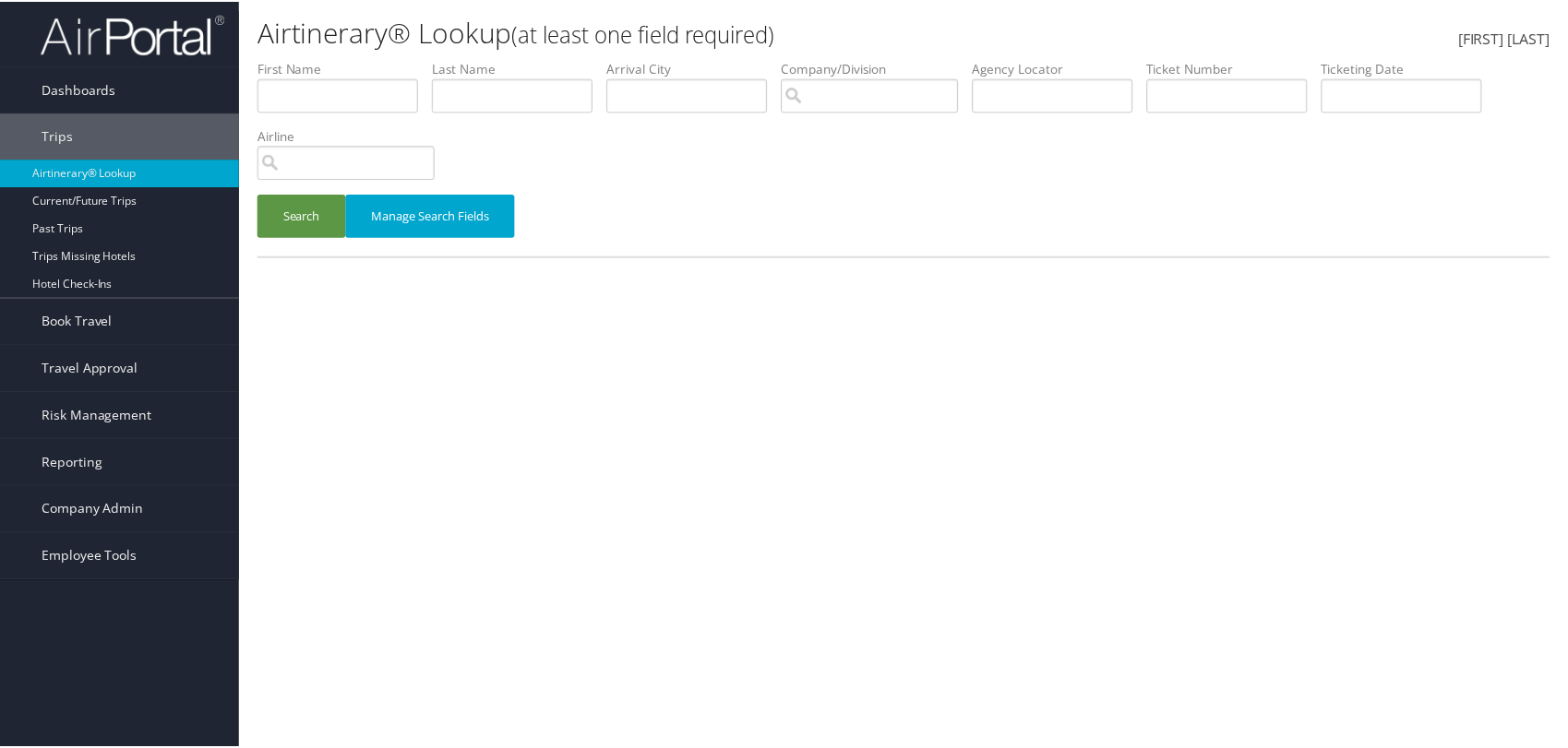 scroll, scrollTop: 0, scrollLeft: 0, axis: both 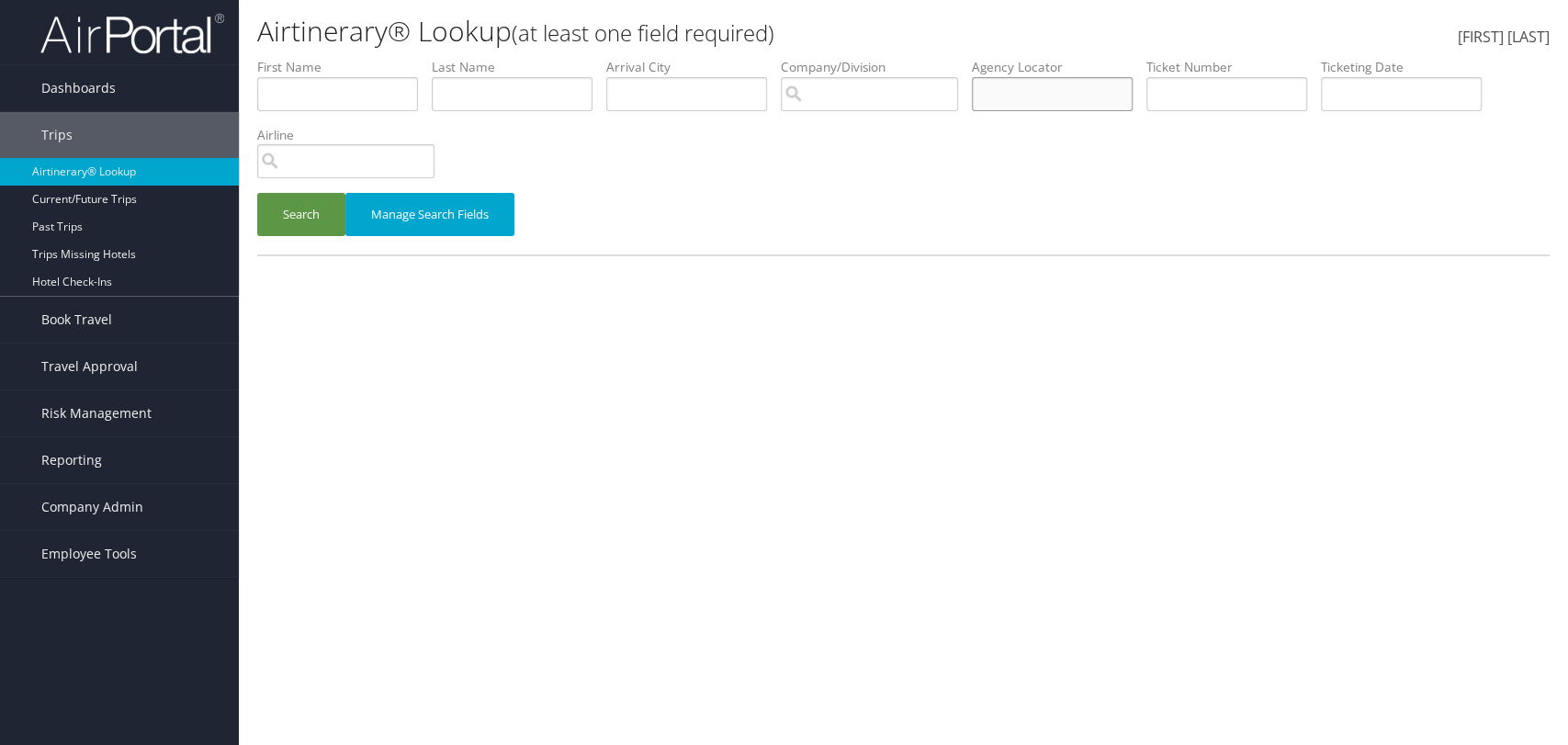 click at bounding box center (337, 94) 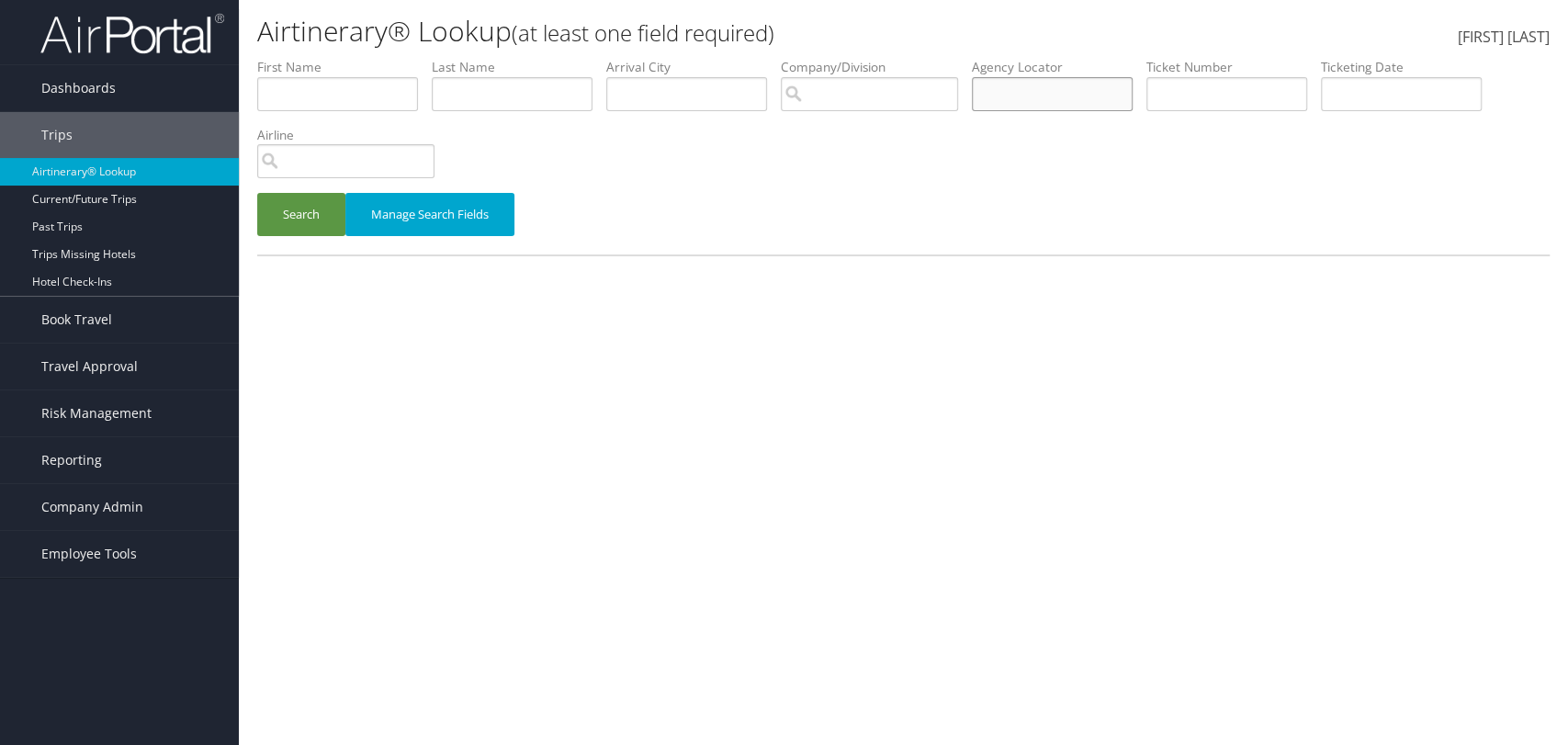 paste on "C8PJCV" 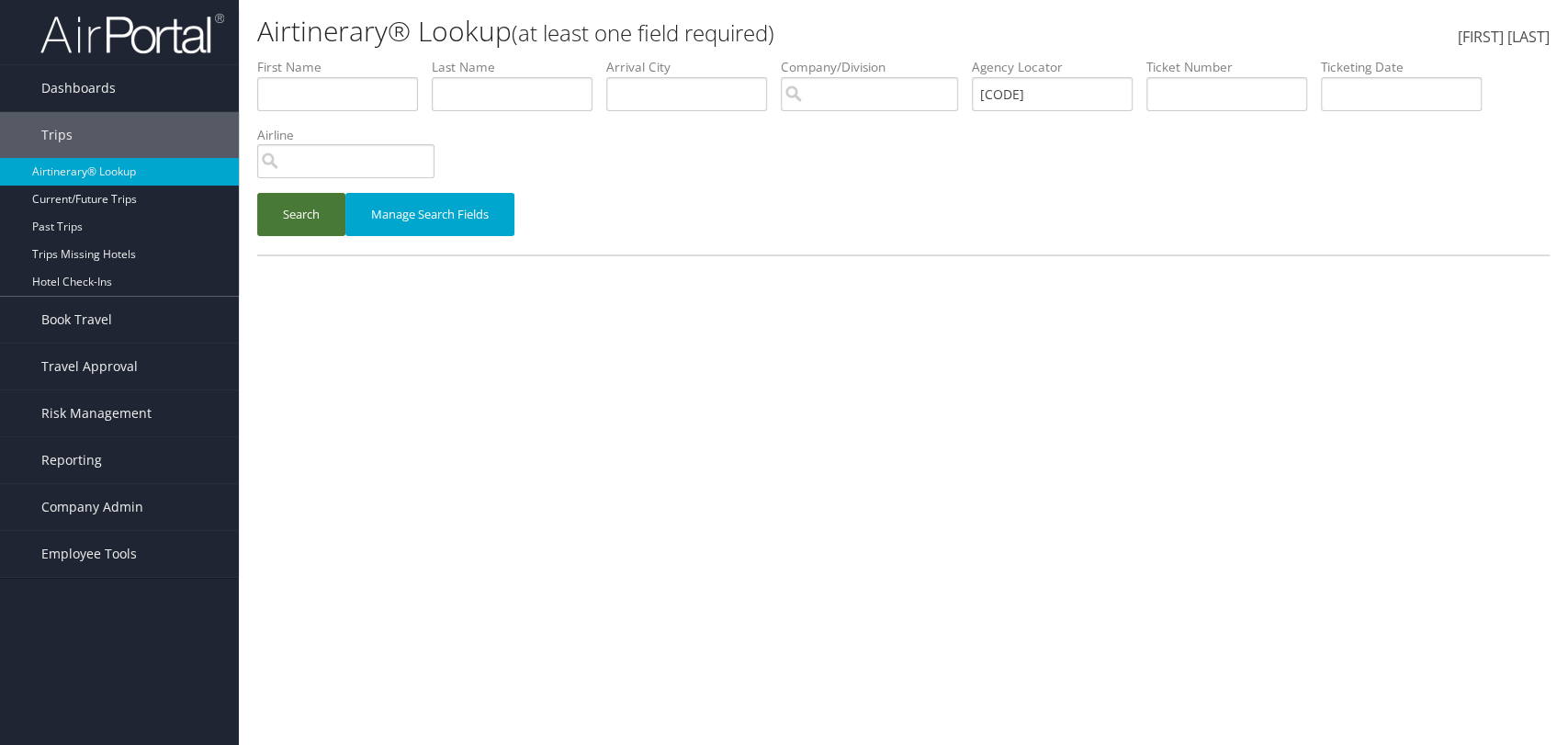 click on "Search" at bounding box center (301, 214) 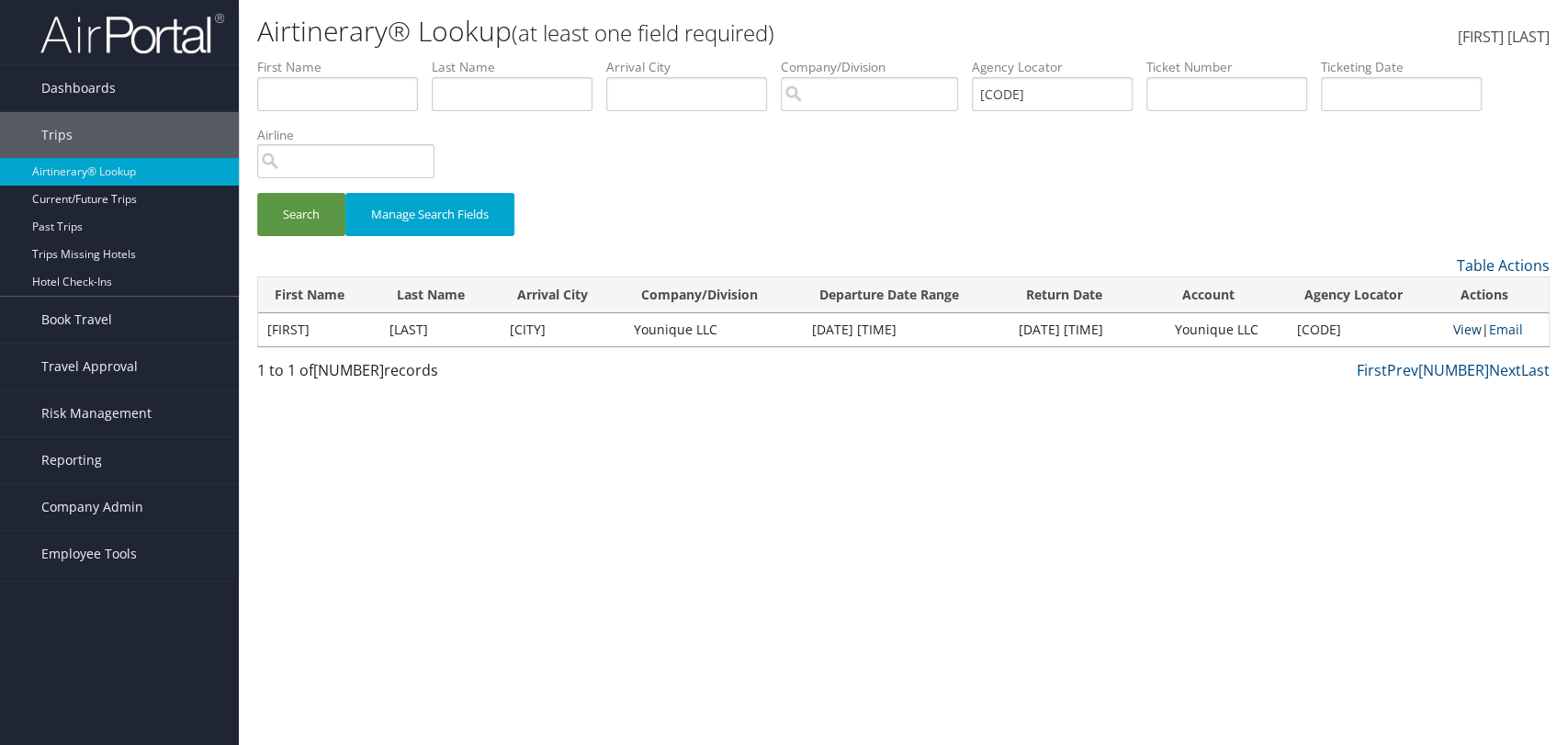 click on "View" at bounding box center (1467, 329) 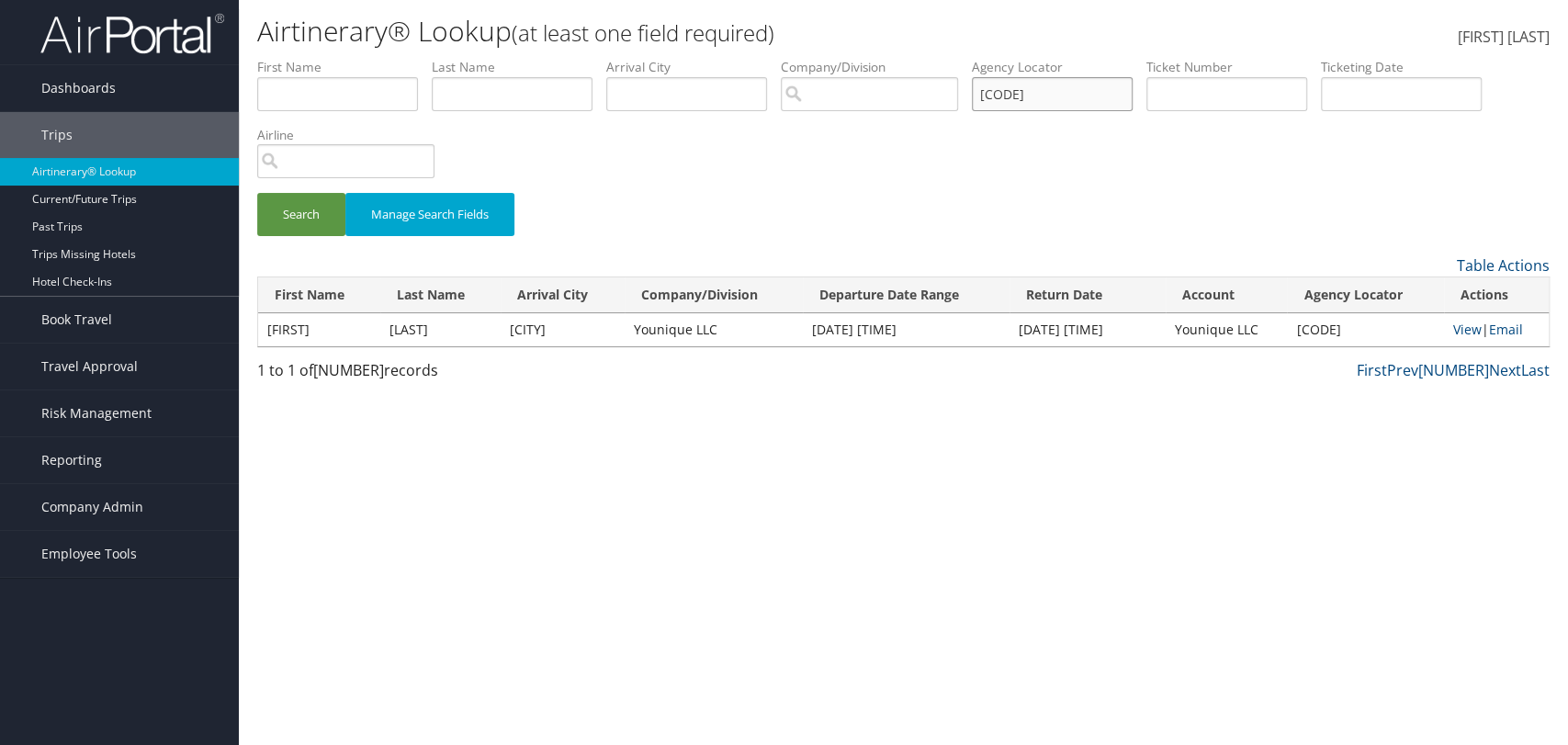 drag, startPoint x: 1137, startPoint y: 96, endPoint x: 628, endPoint y: 97, distance: 509.001 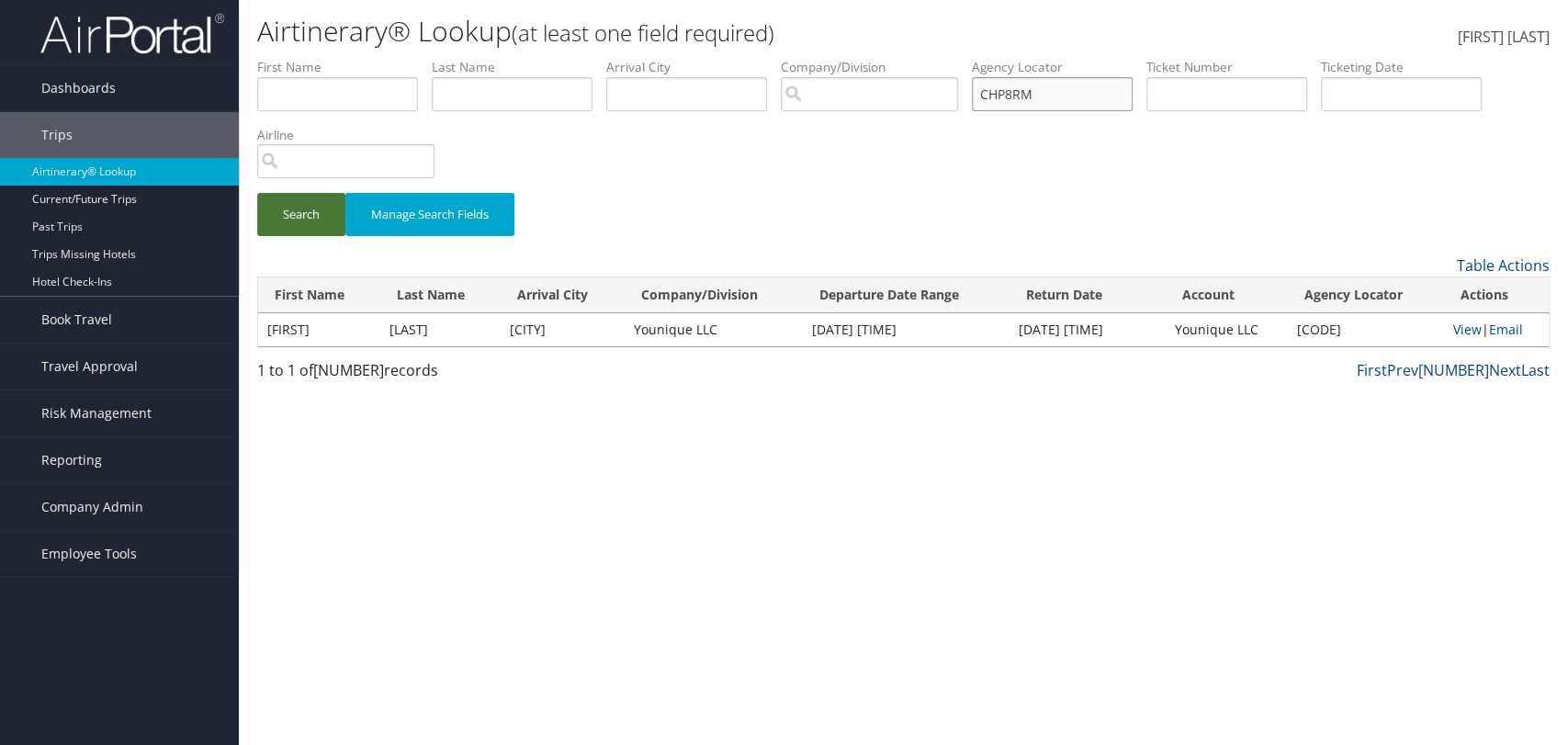 type on "CHP8RM" 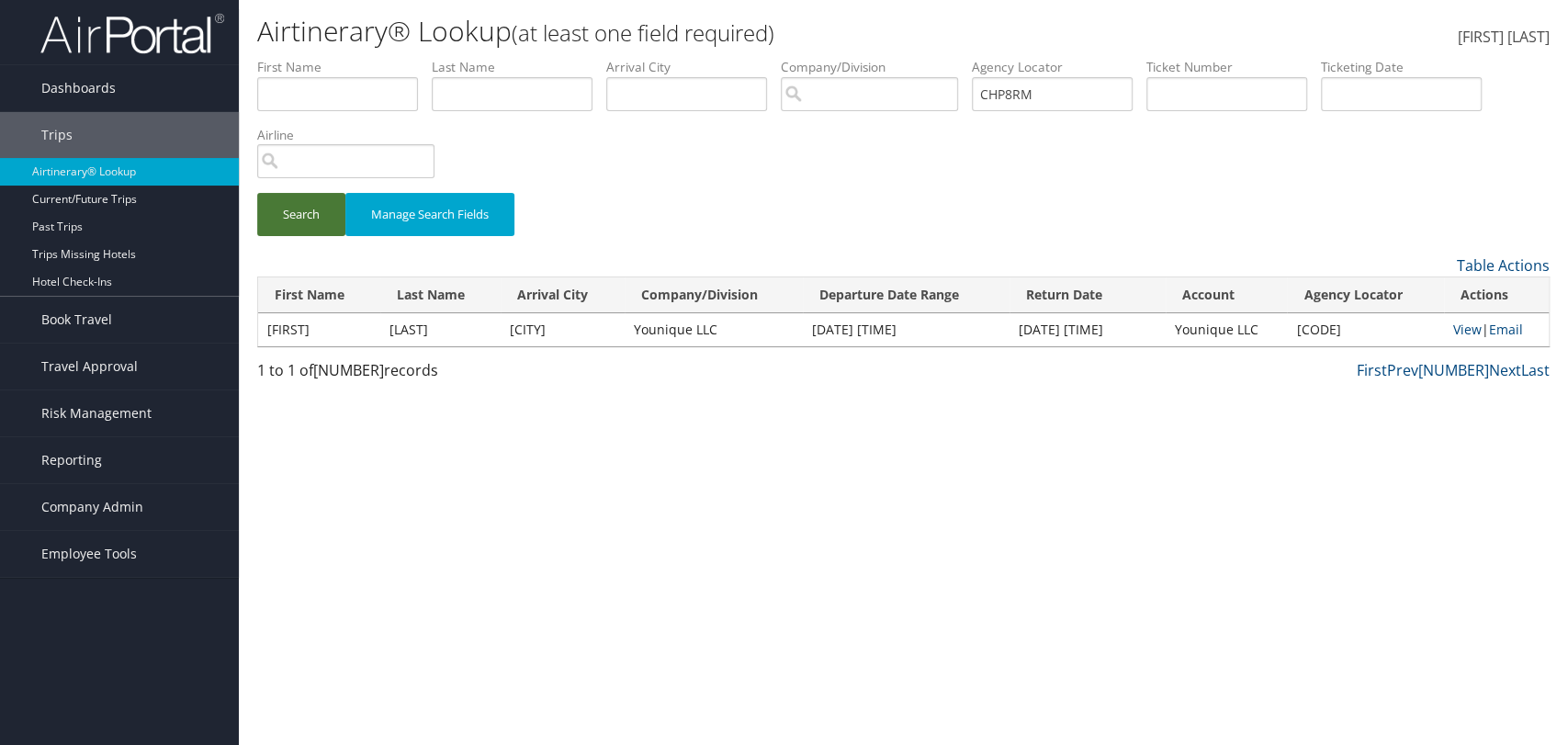 click on "Search" at bounding box center (301, 214) 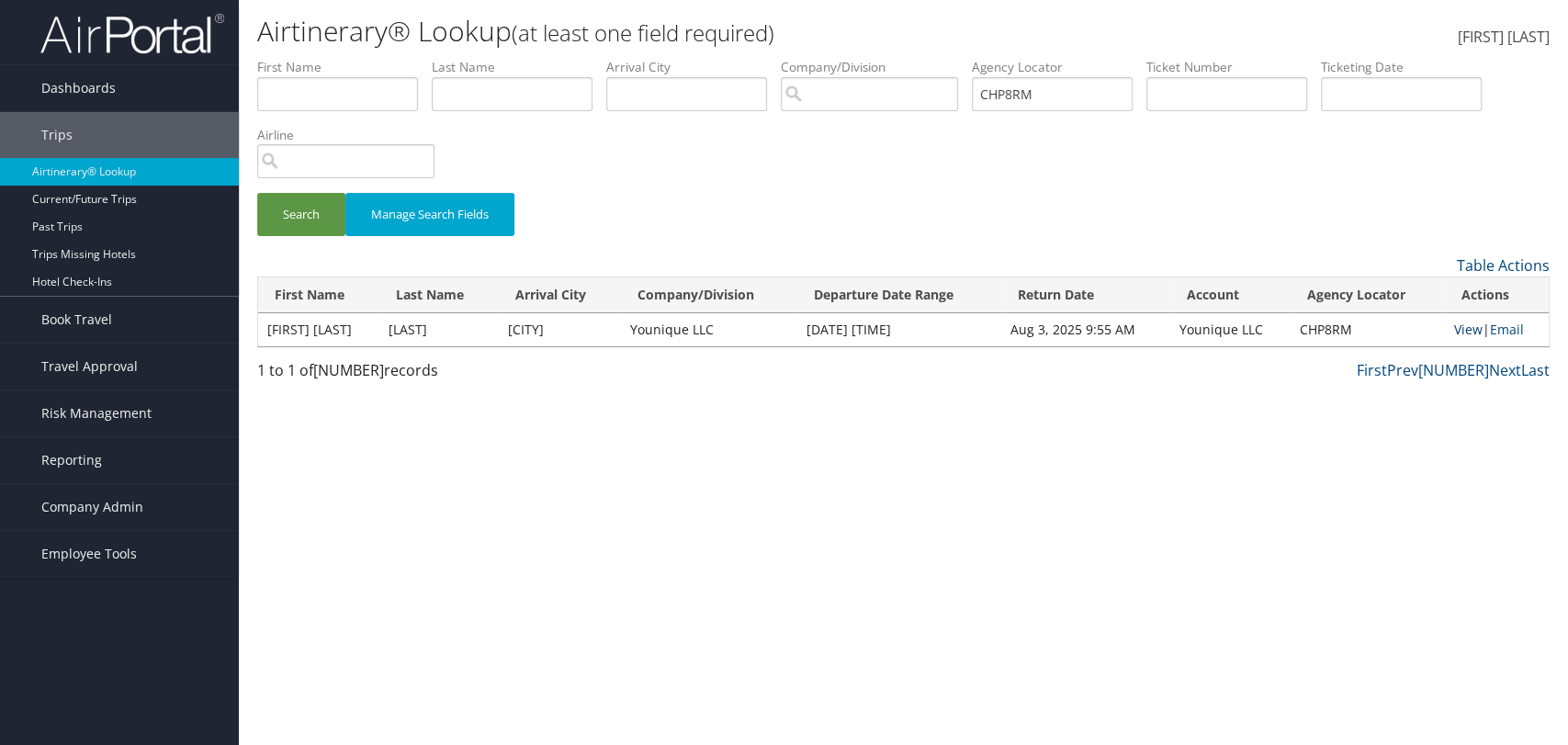 click on "View" at bounding box center [1468, 329] 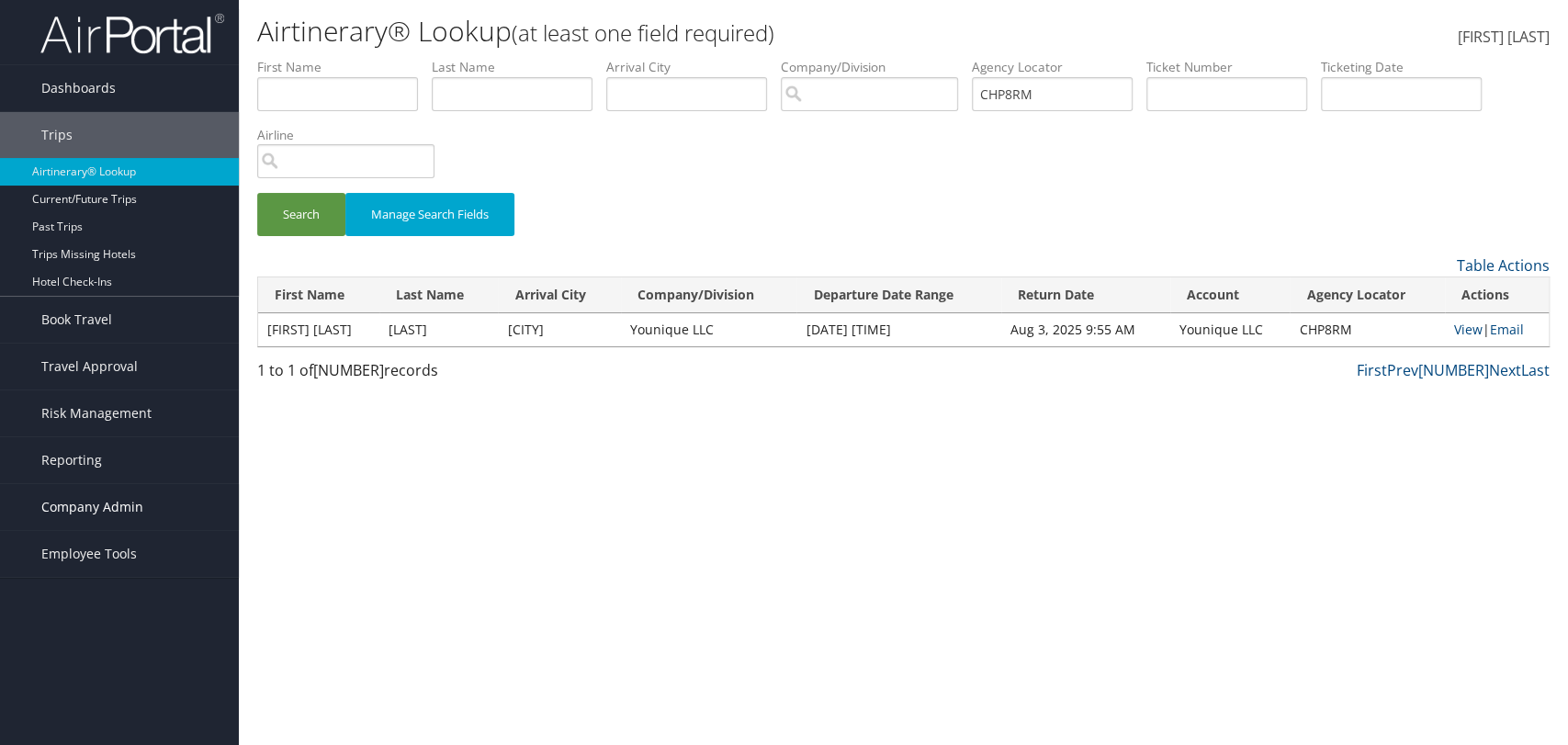 click on "Company Admin" at bounding box center (92, 507) 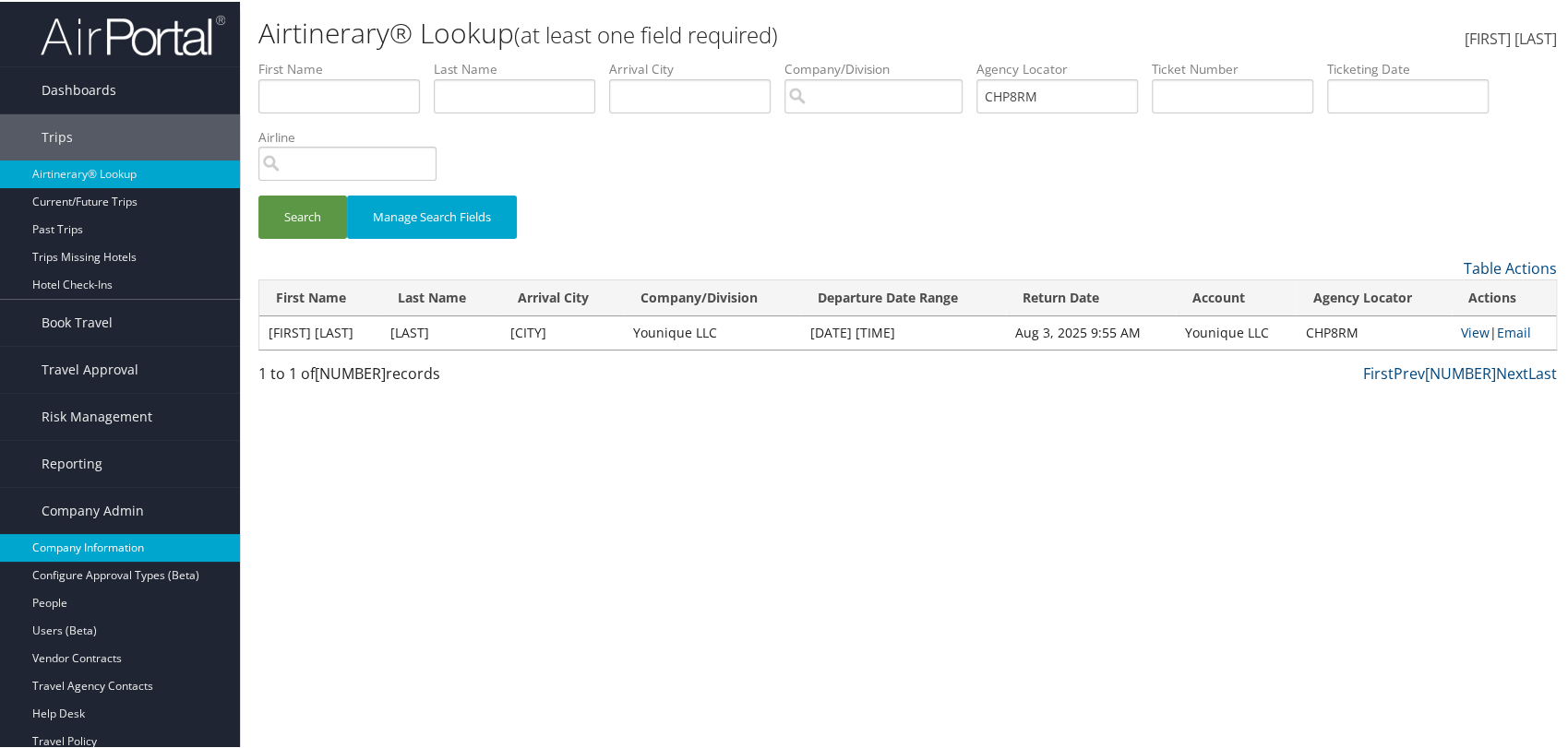 click on "Company Information" at bounding box center (120, 546) 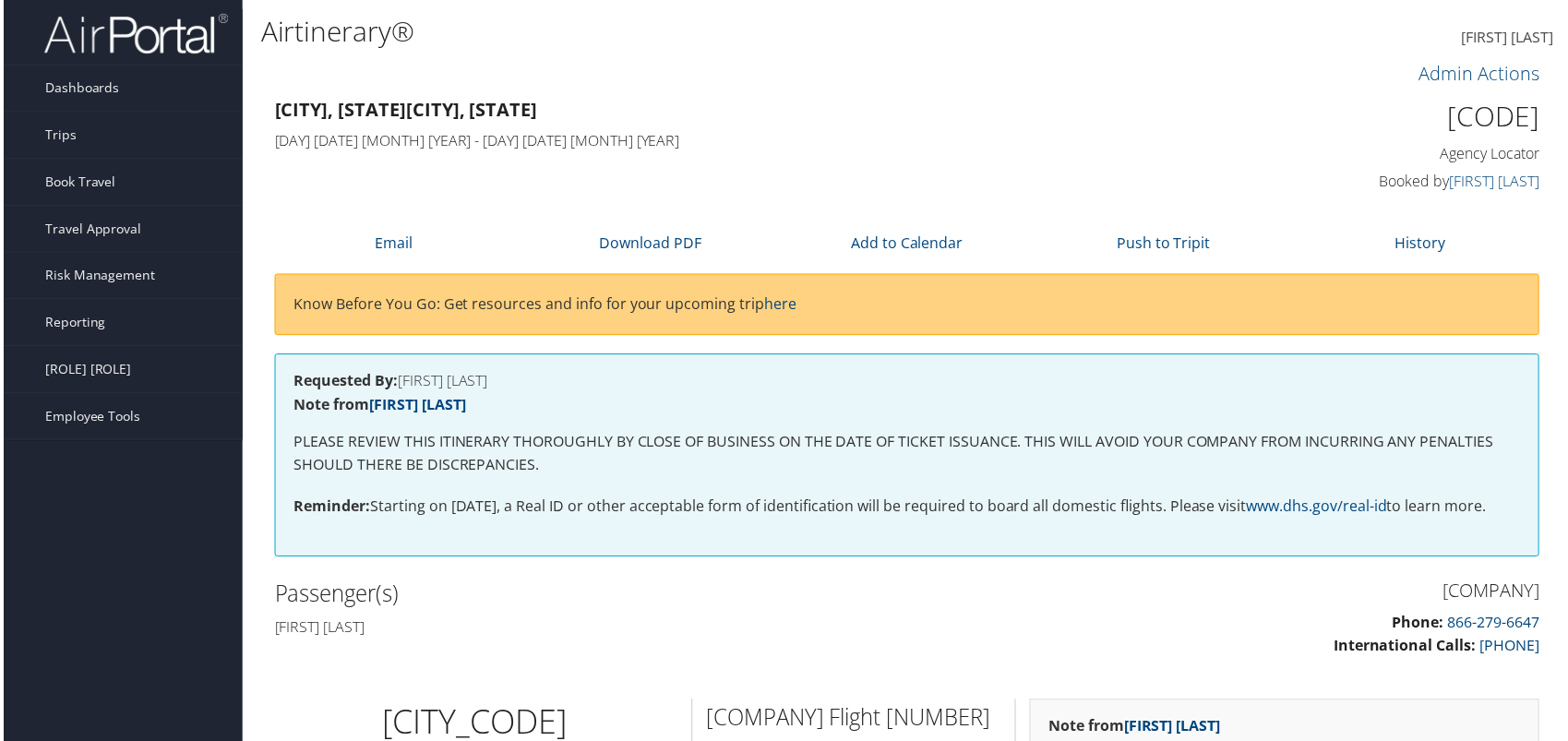 scroll, scrollTop: 0, scrollLeft: 0, axis: both 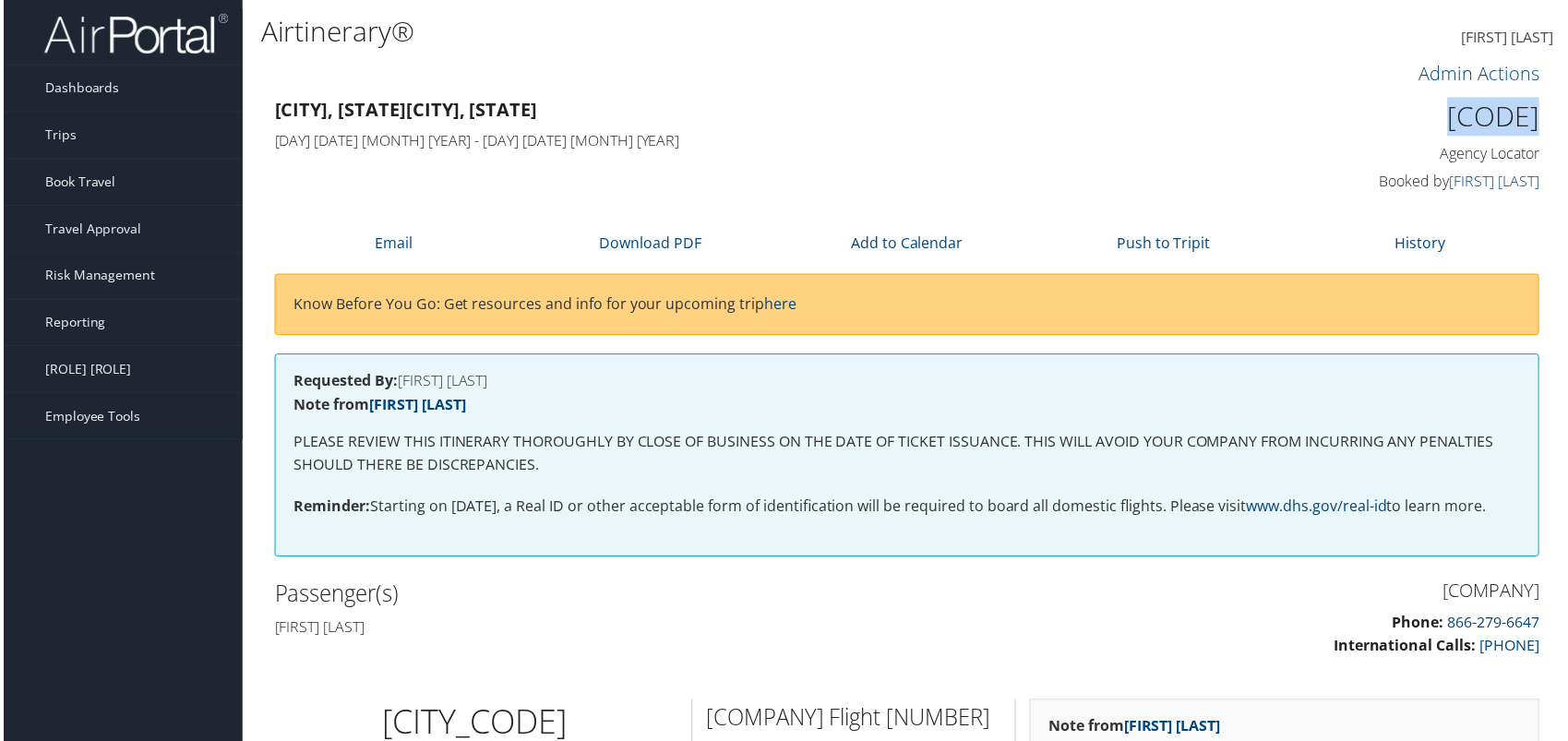 click on "C8PJCV" at bounding box center [1394, 117] 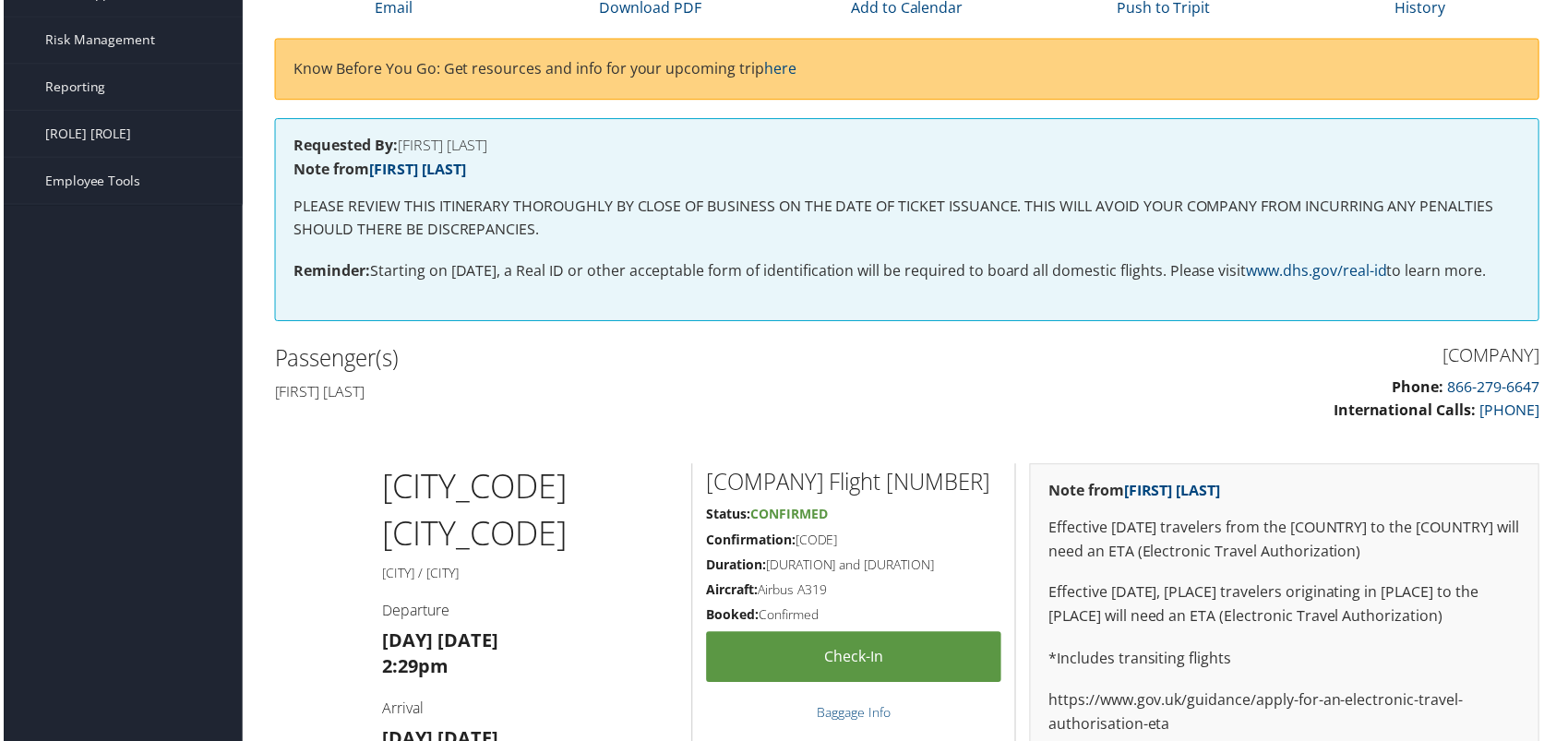 scroll, scrollTop: 0, scrollLeft: 0, axis: both 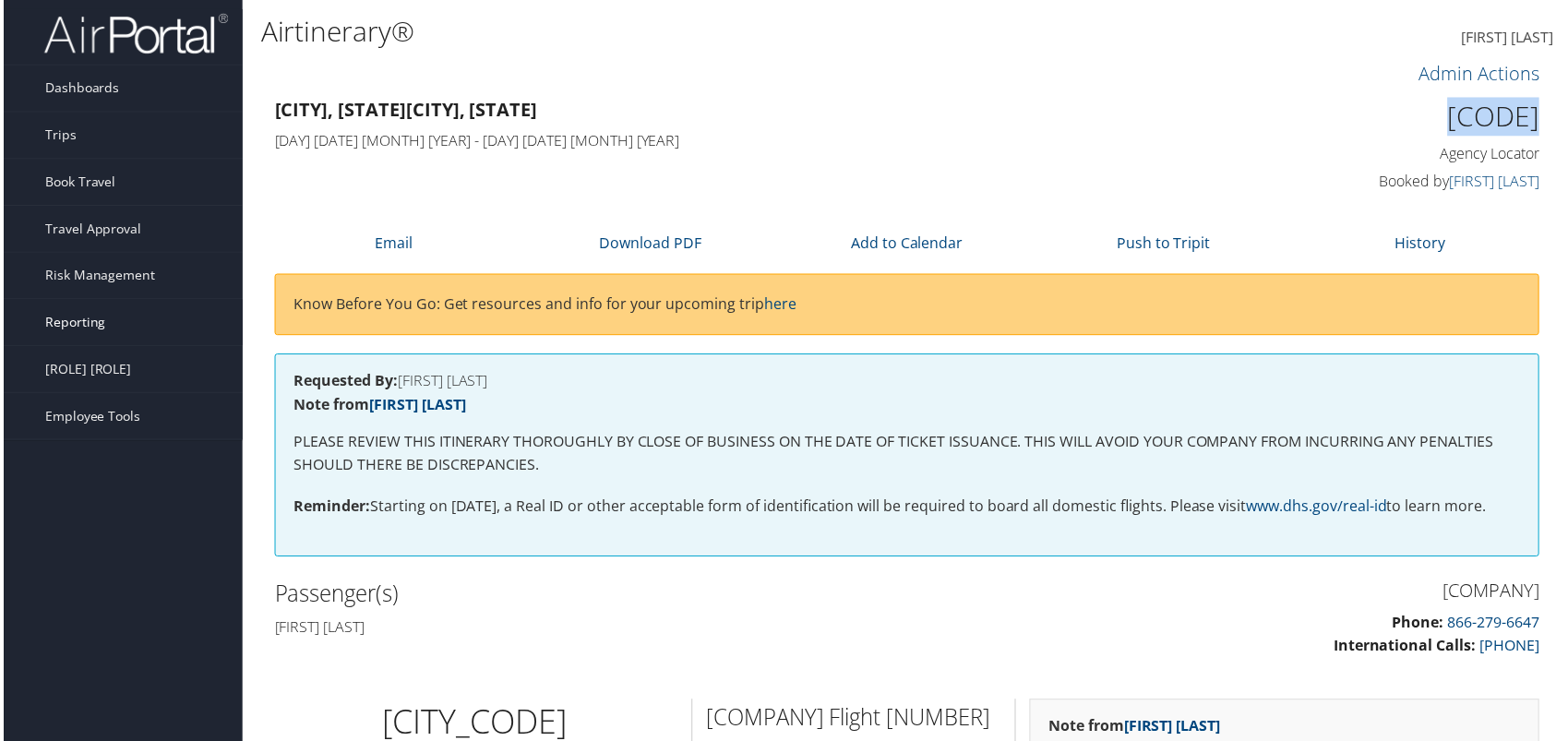 click on "Reporting" at bounding box center (72, 324) 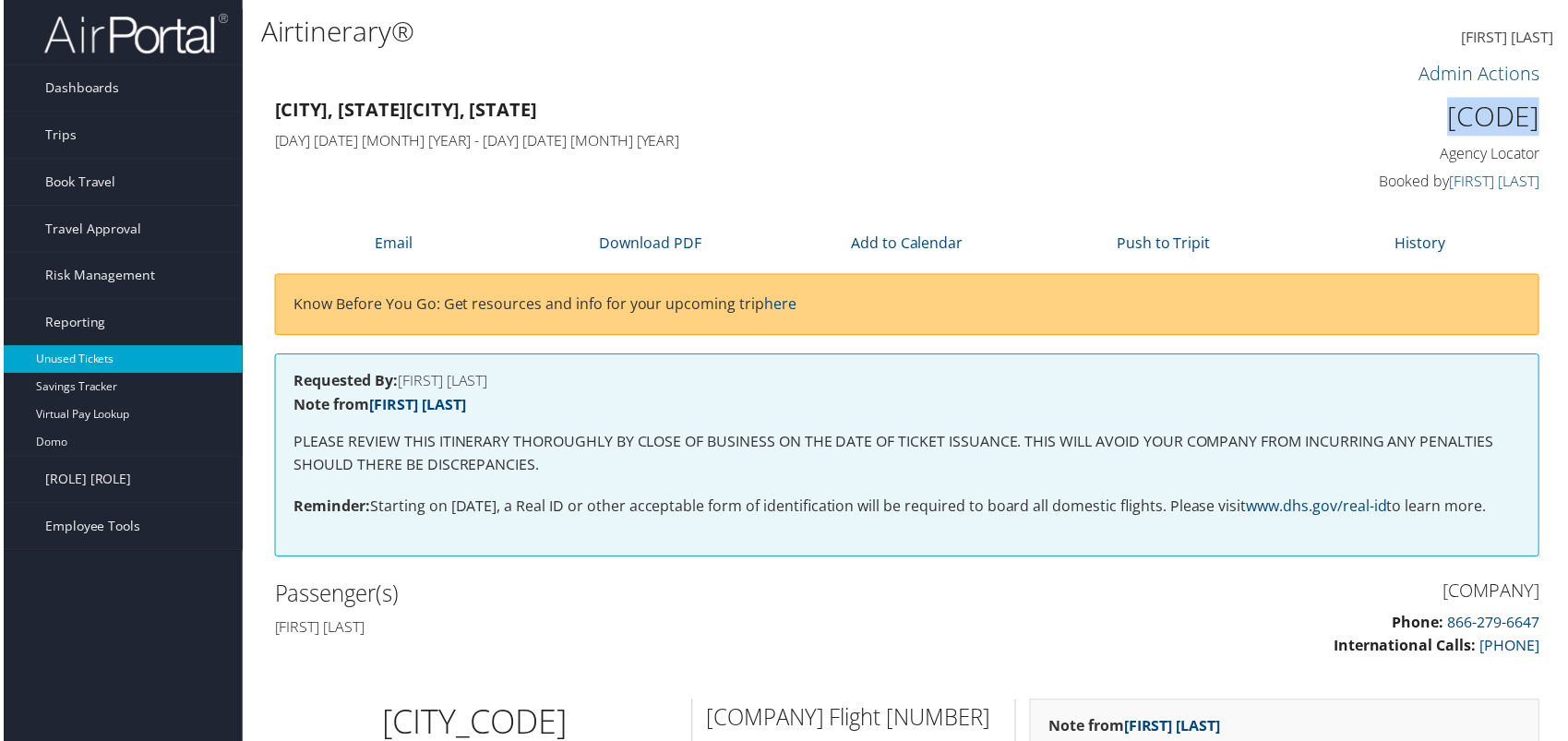 click on "Unused Tickets" at bounding box center (120, 361) 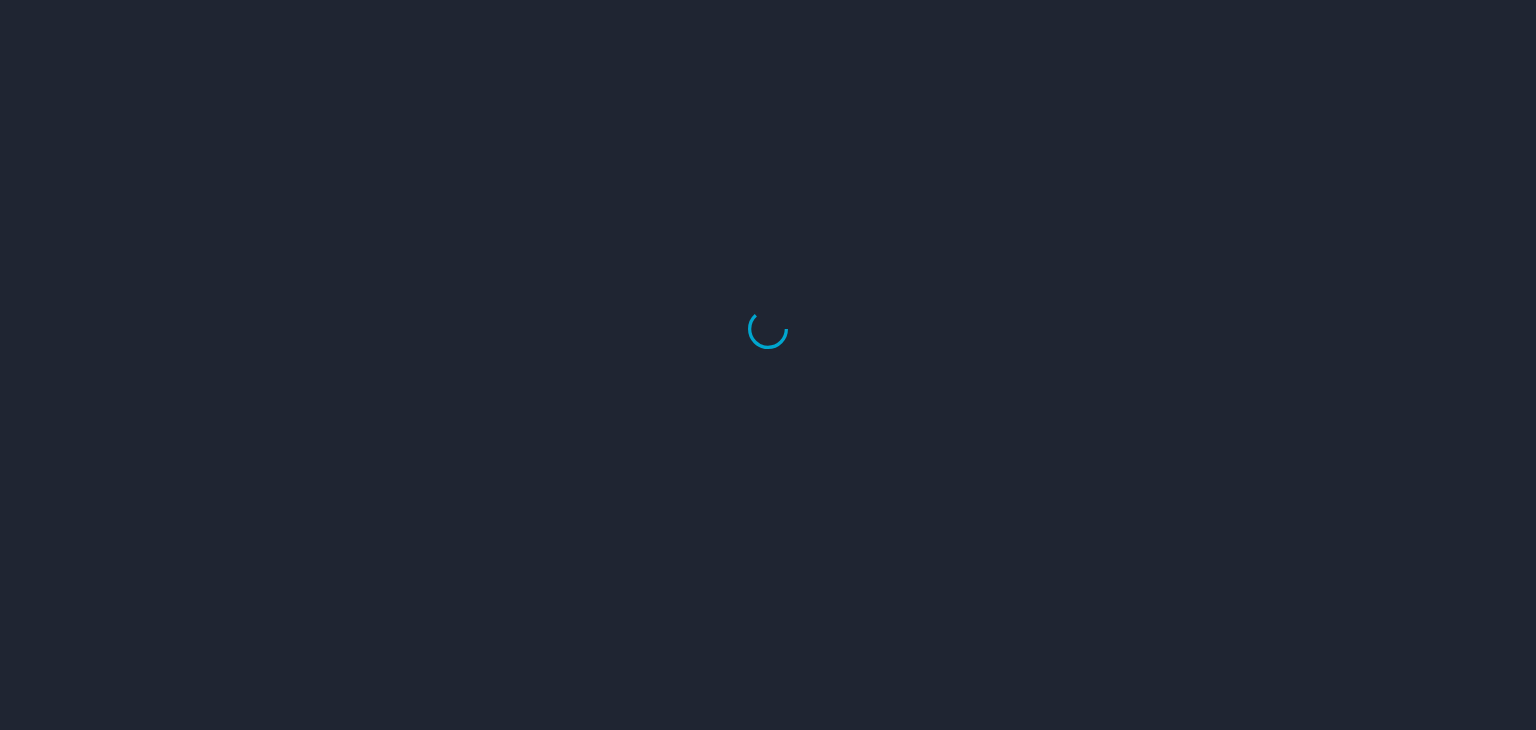 scroll, scrollTop: 0, scrollLeft: 0, axis: both 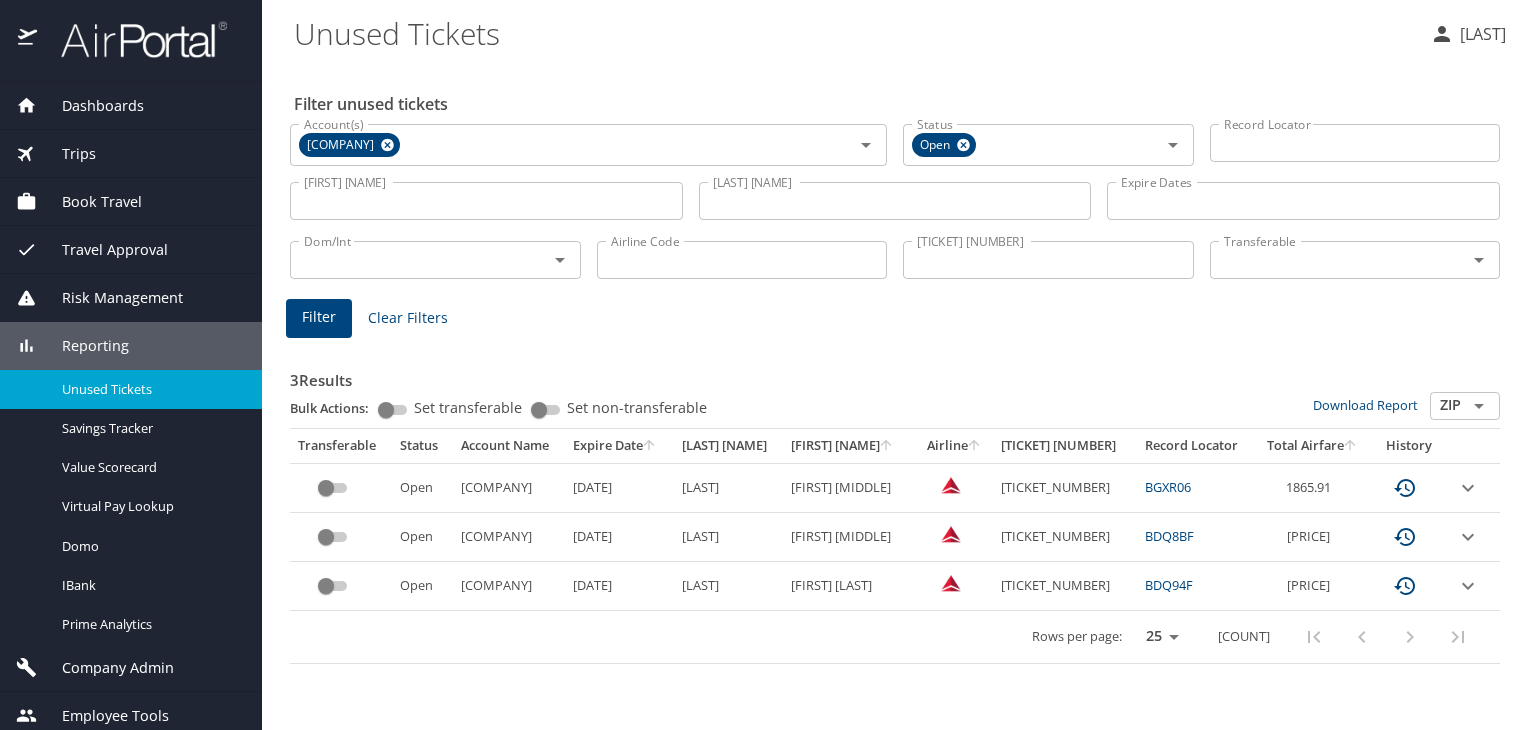 click on "Ticket Number" at bounding box center [1048, 260] 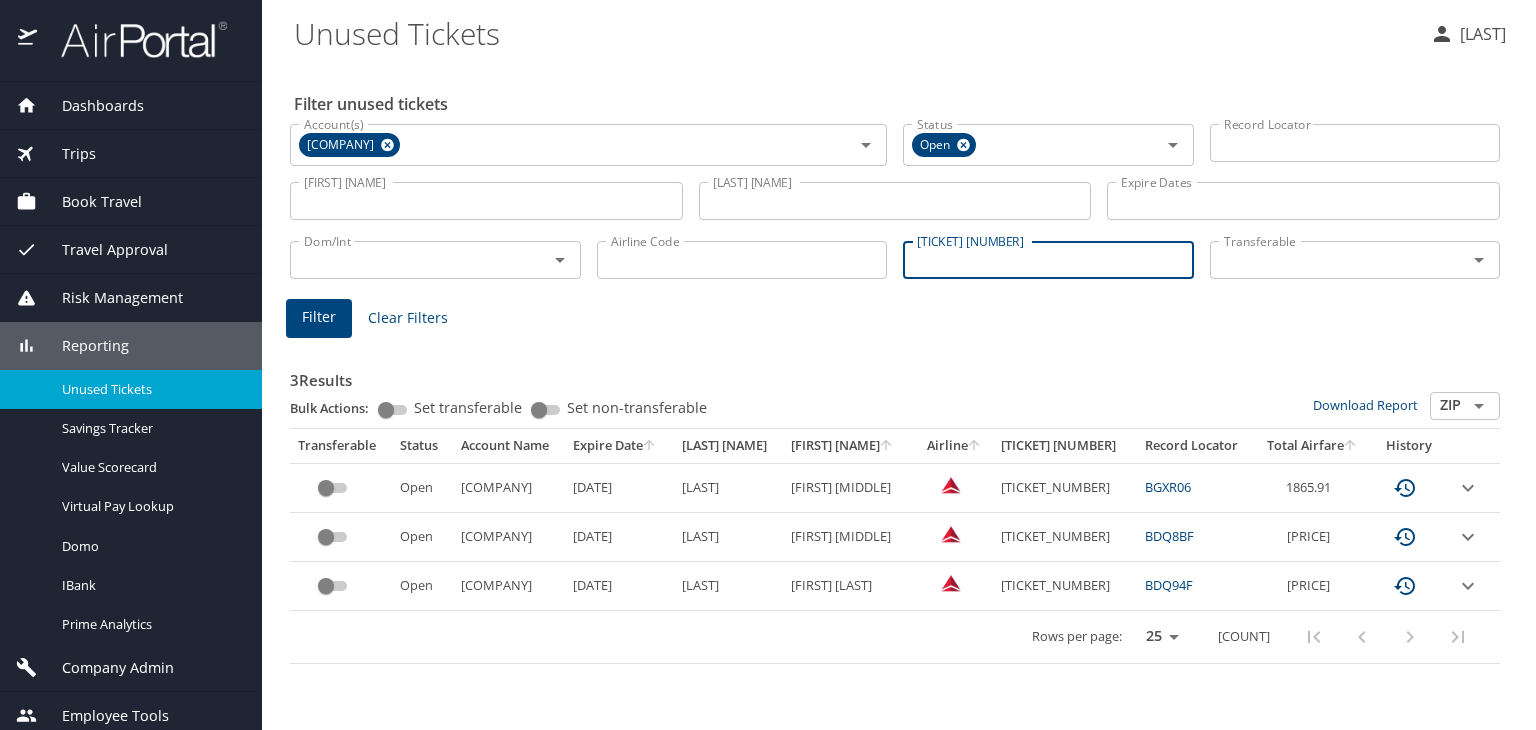paste on "006 7307 691266" 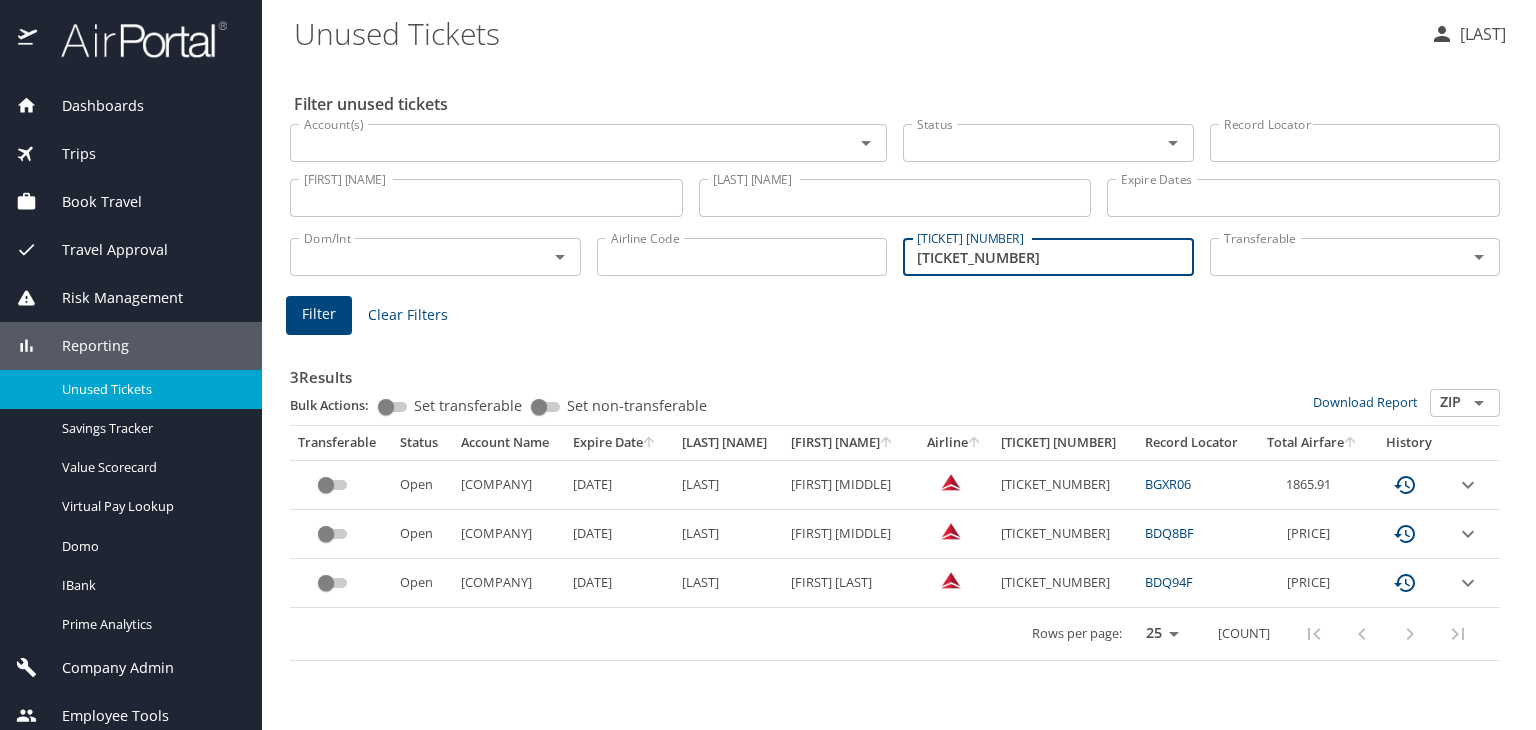 click on "006 7307 691266" at bounding box center (1048, 257) 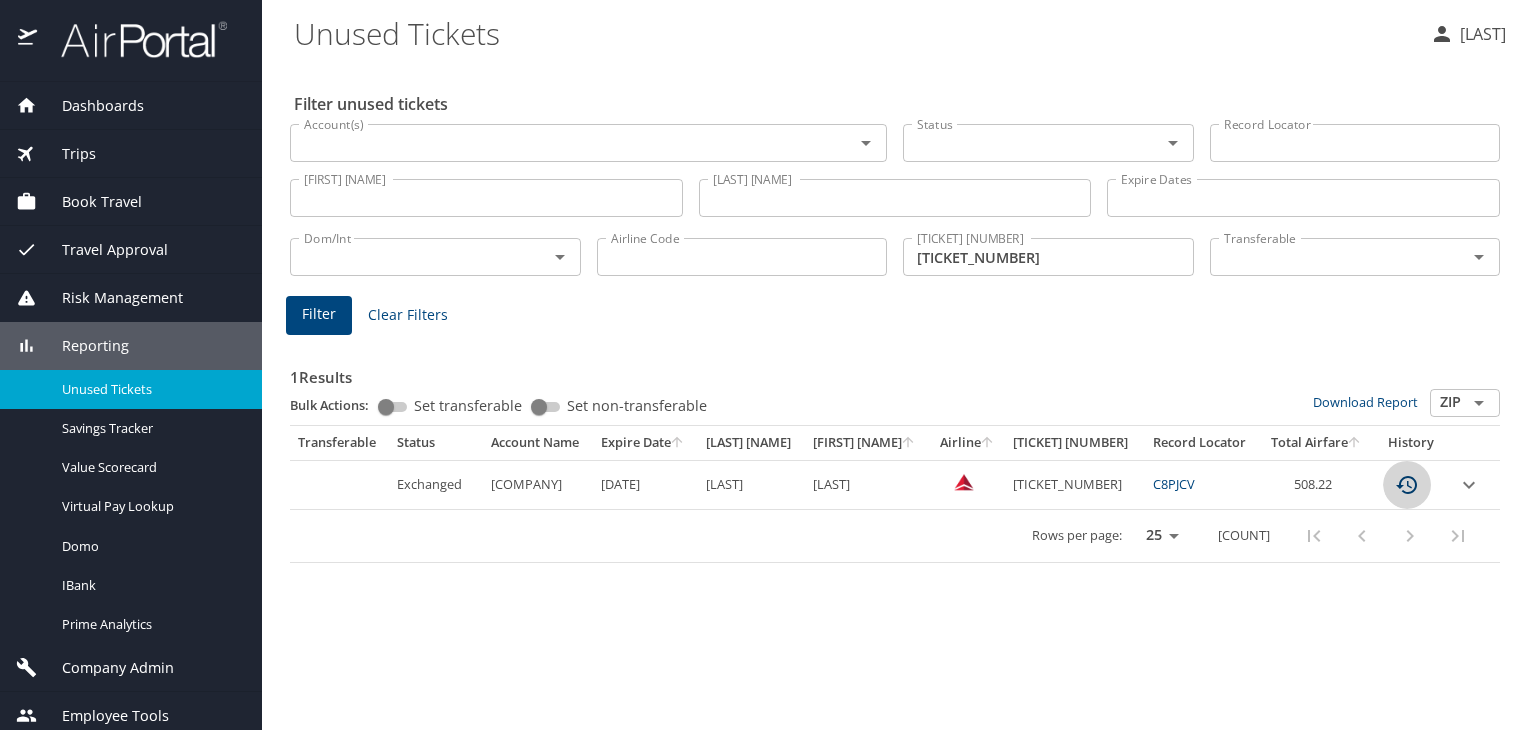 click at bounding box center (1407, 485) 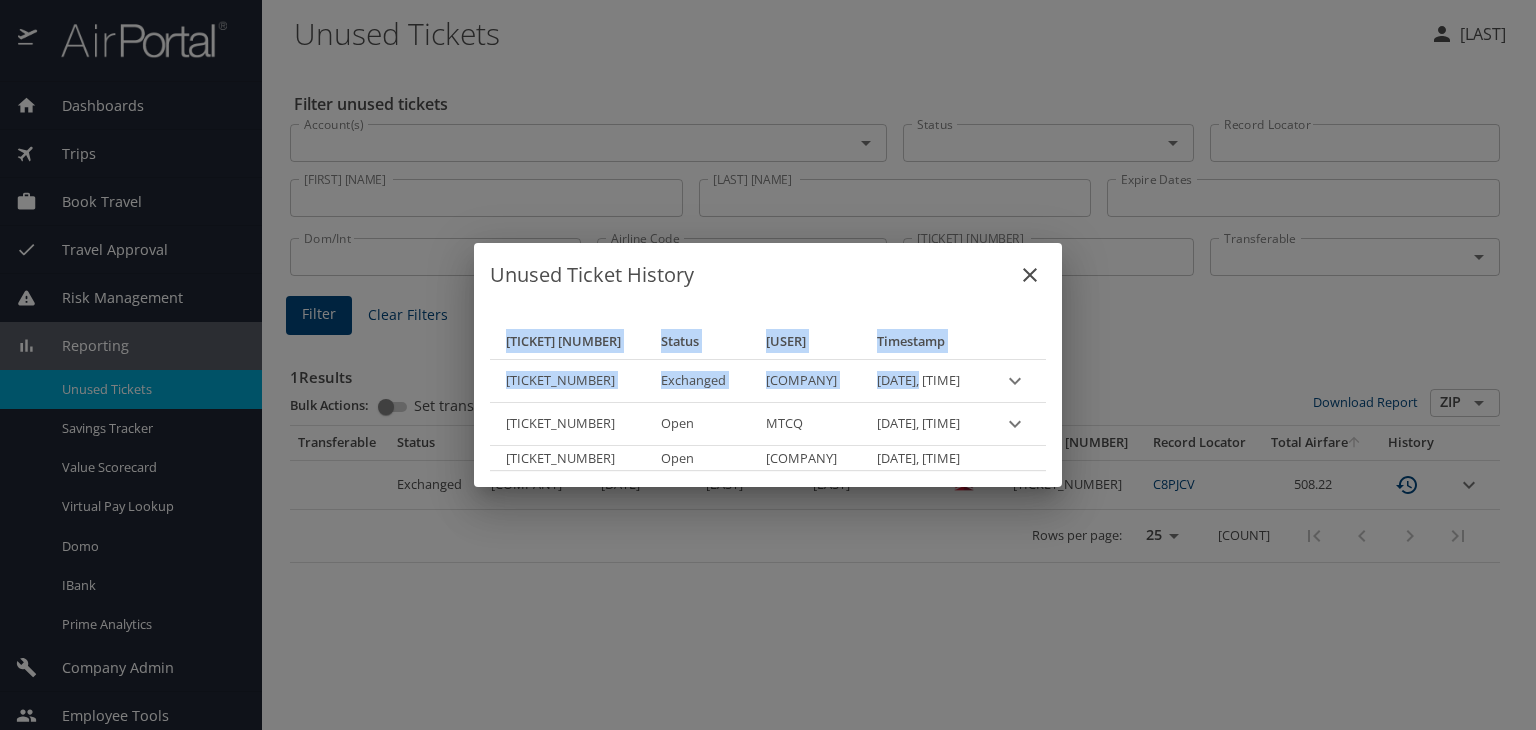 drag, startPoint x: 870, startPoint y: 256, endPoint x: 884, endPoint y: 376, distance: 120.8139 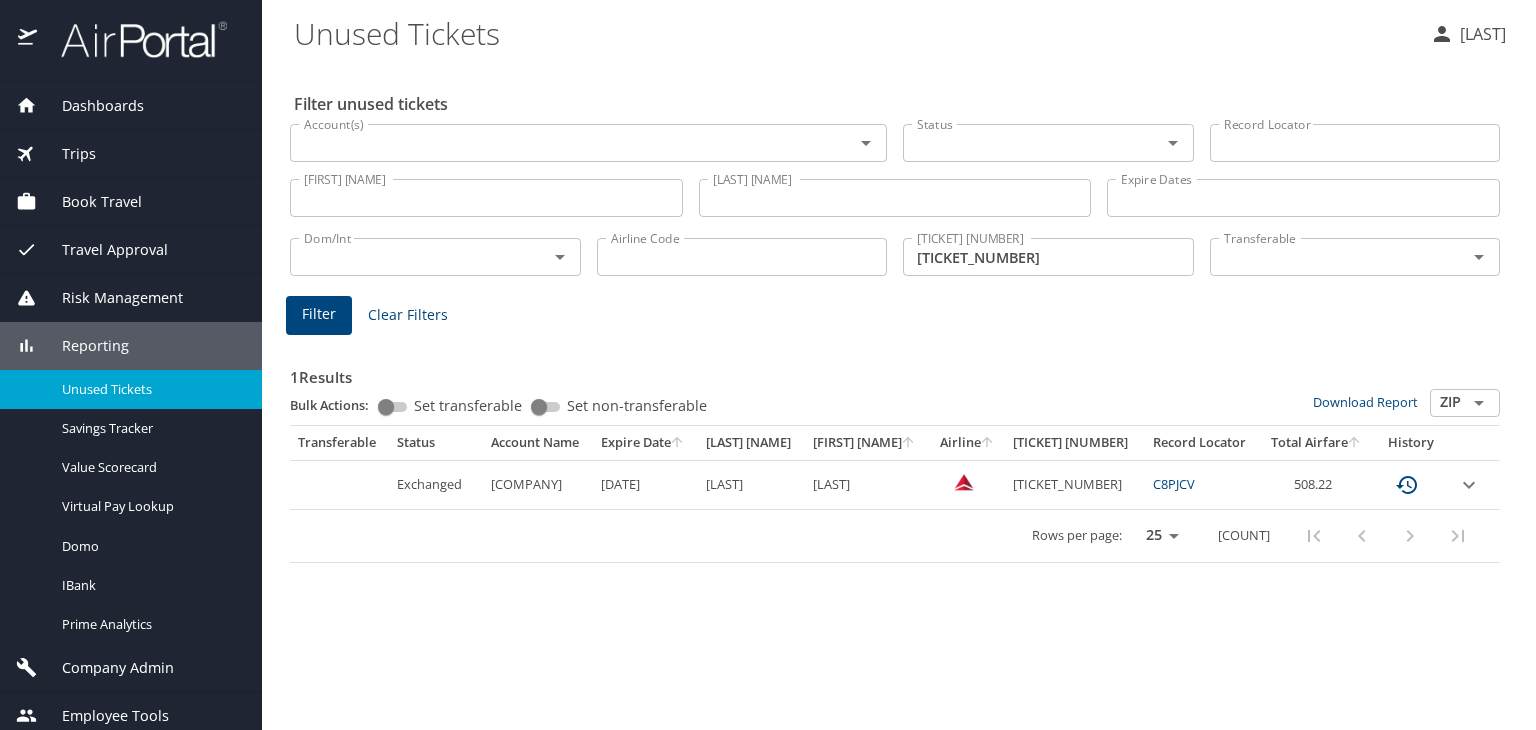 type 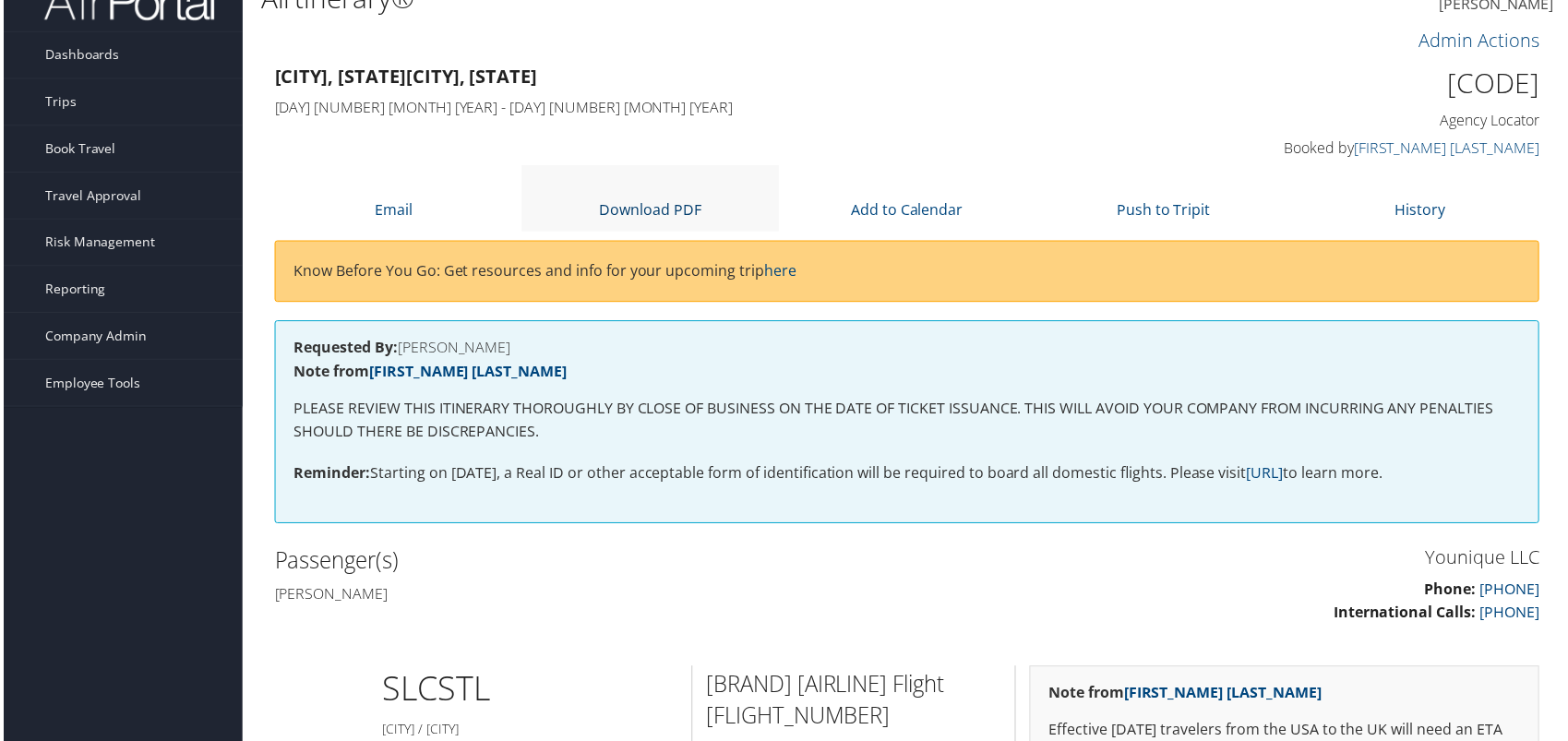 scroll, scrollTop: 23, scrollLeft: 0, axis: vertical 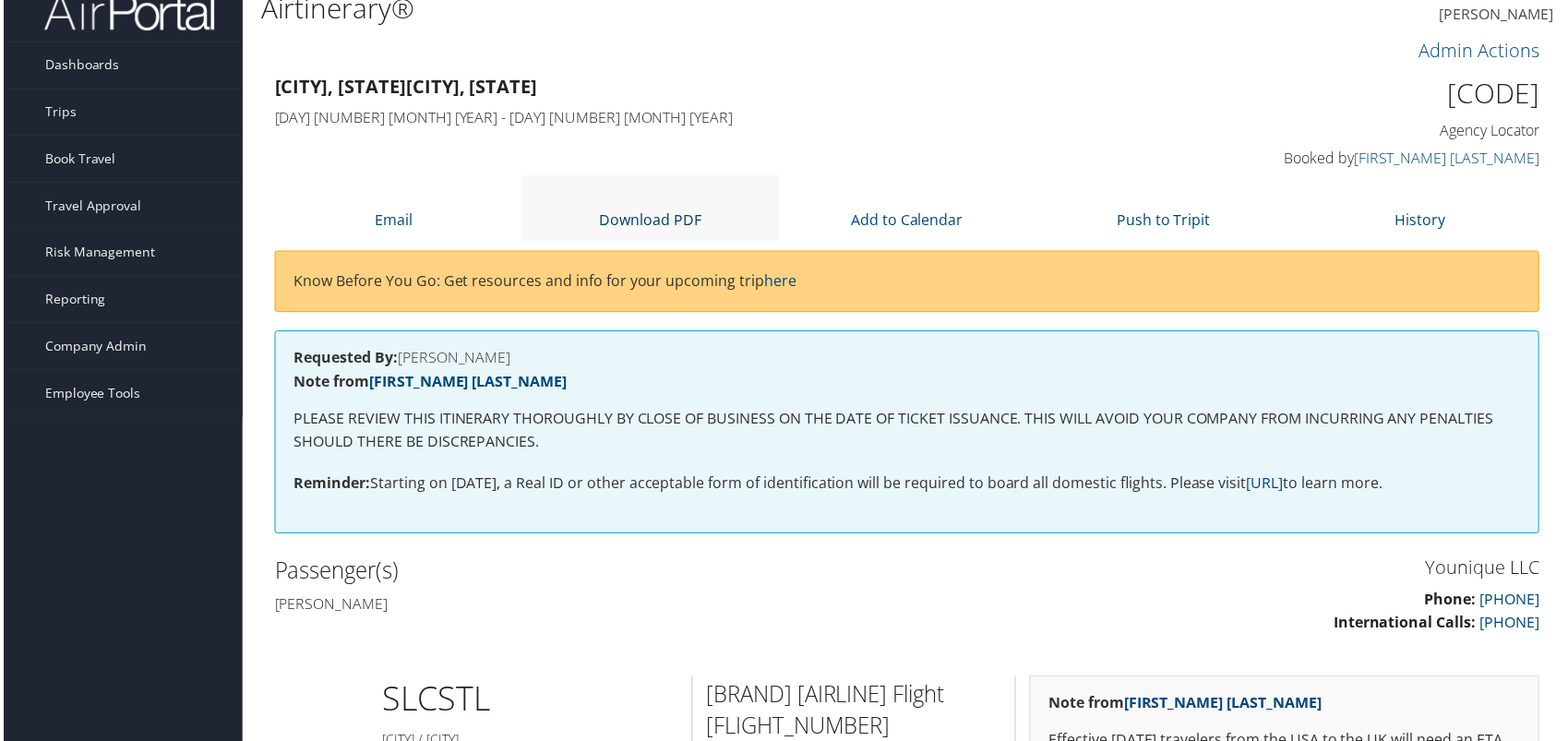 click on "Download PDF" at bounding box center (650, 221) 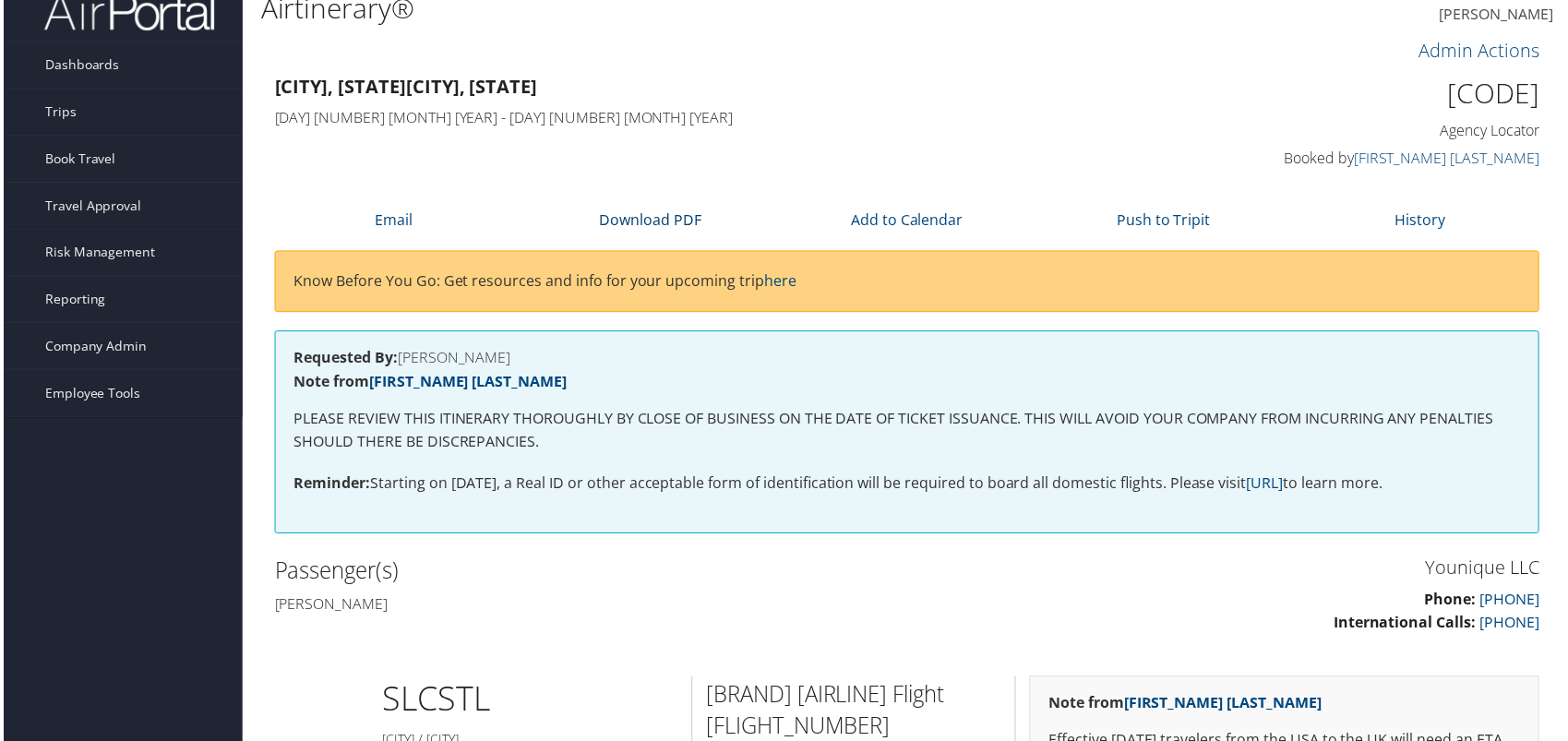 scroll, scrollTop: 0, scrollLeft: 0, axis: both 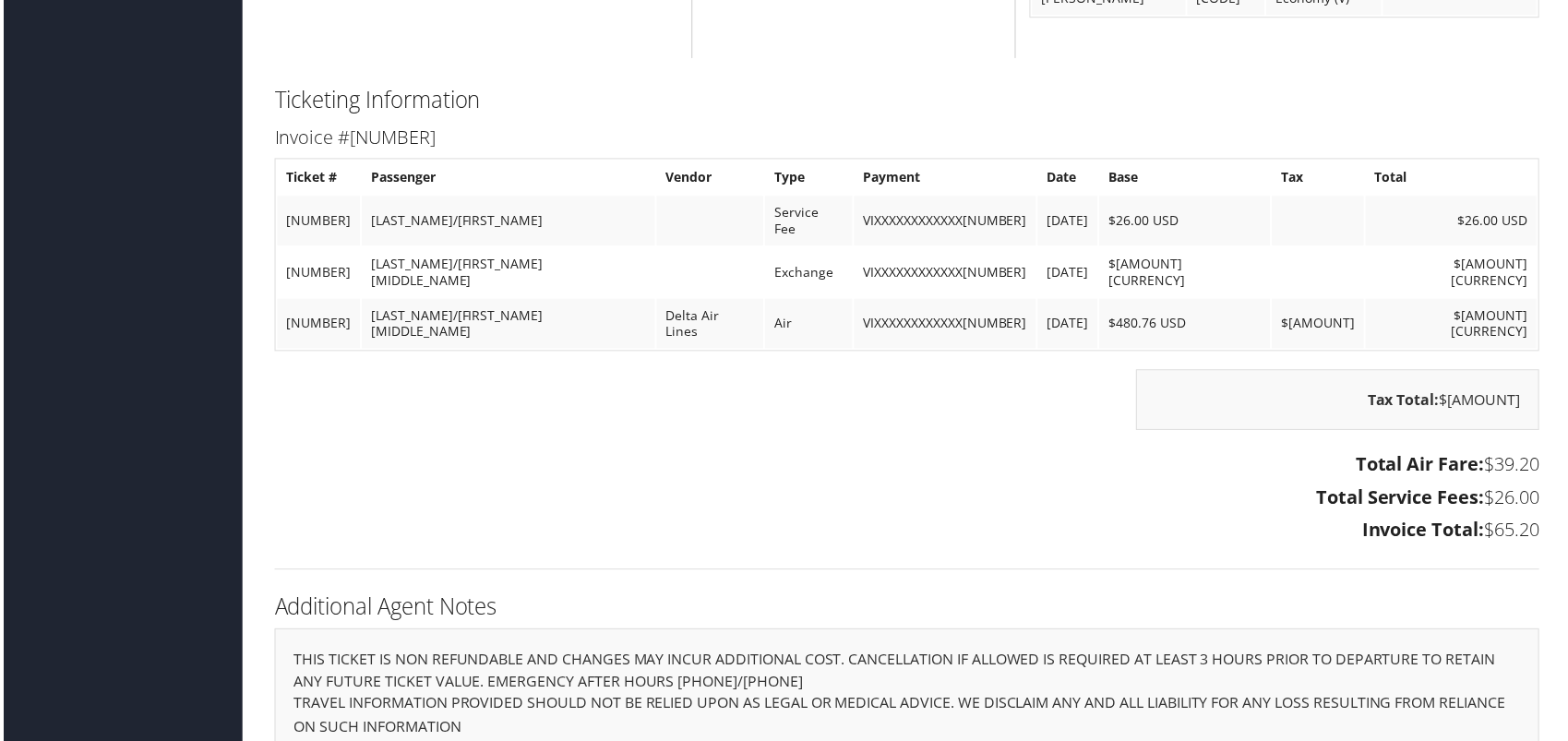 click on "0067307691266" at bounding box center (317, 221) 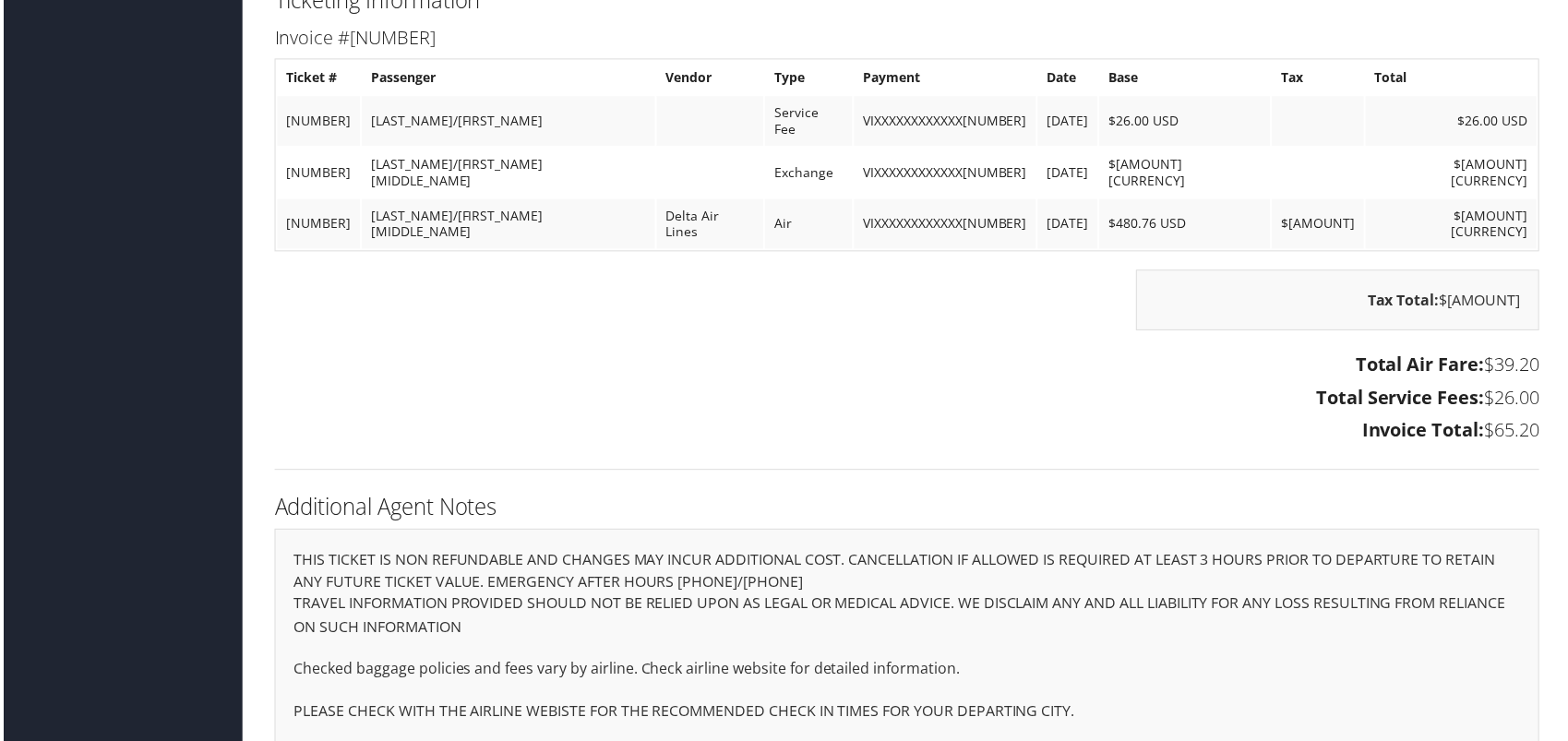 scroll, scrollTop: 2081, scrollLeft: 0, axis: vertical 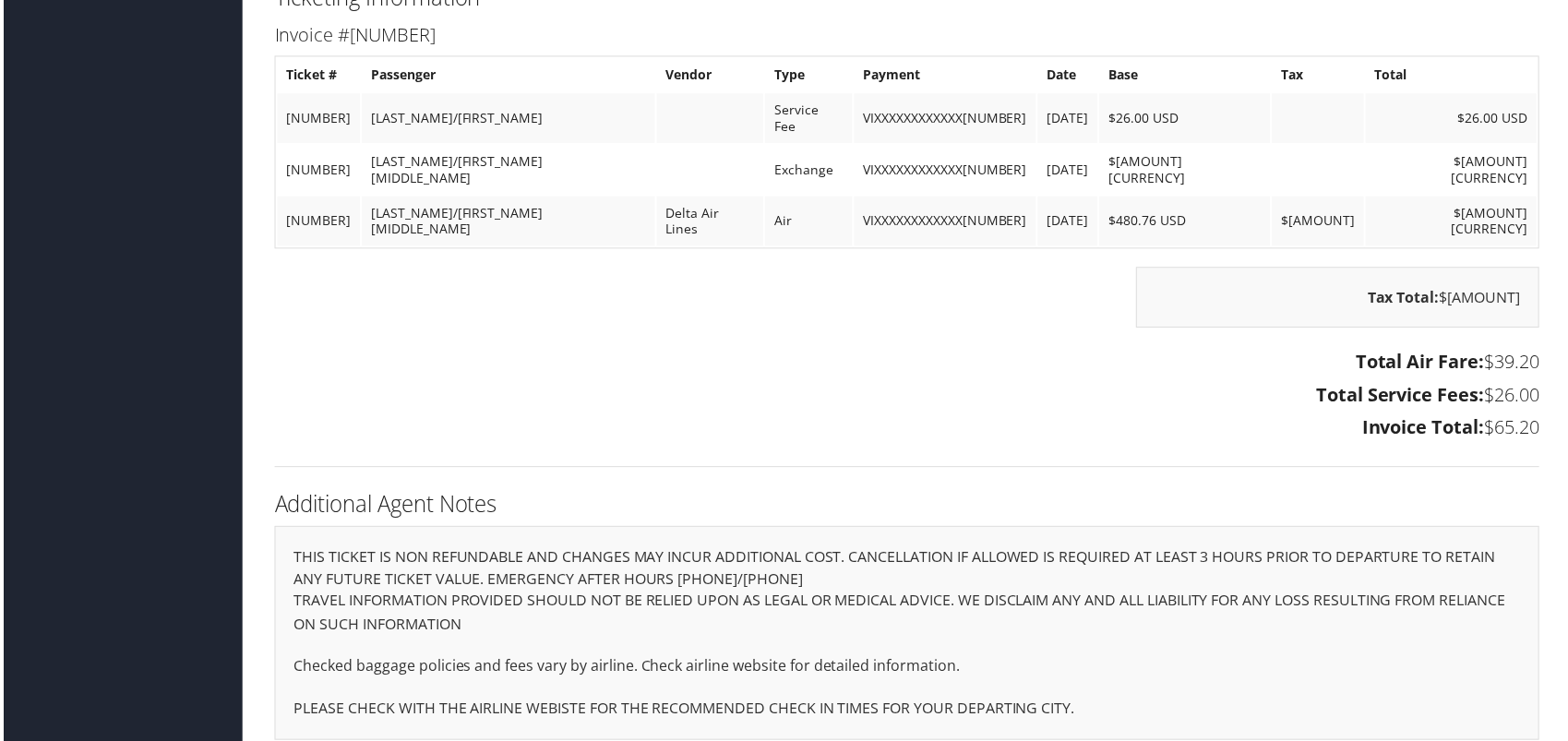 click on "0067307691266" at bounding box center [317, 119] 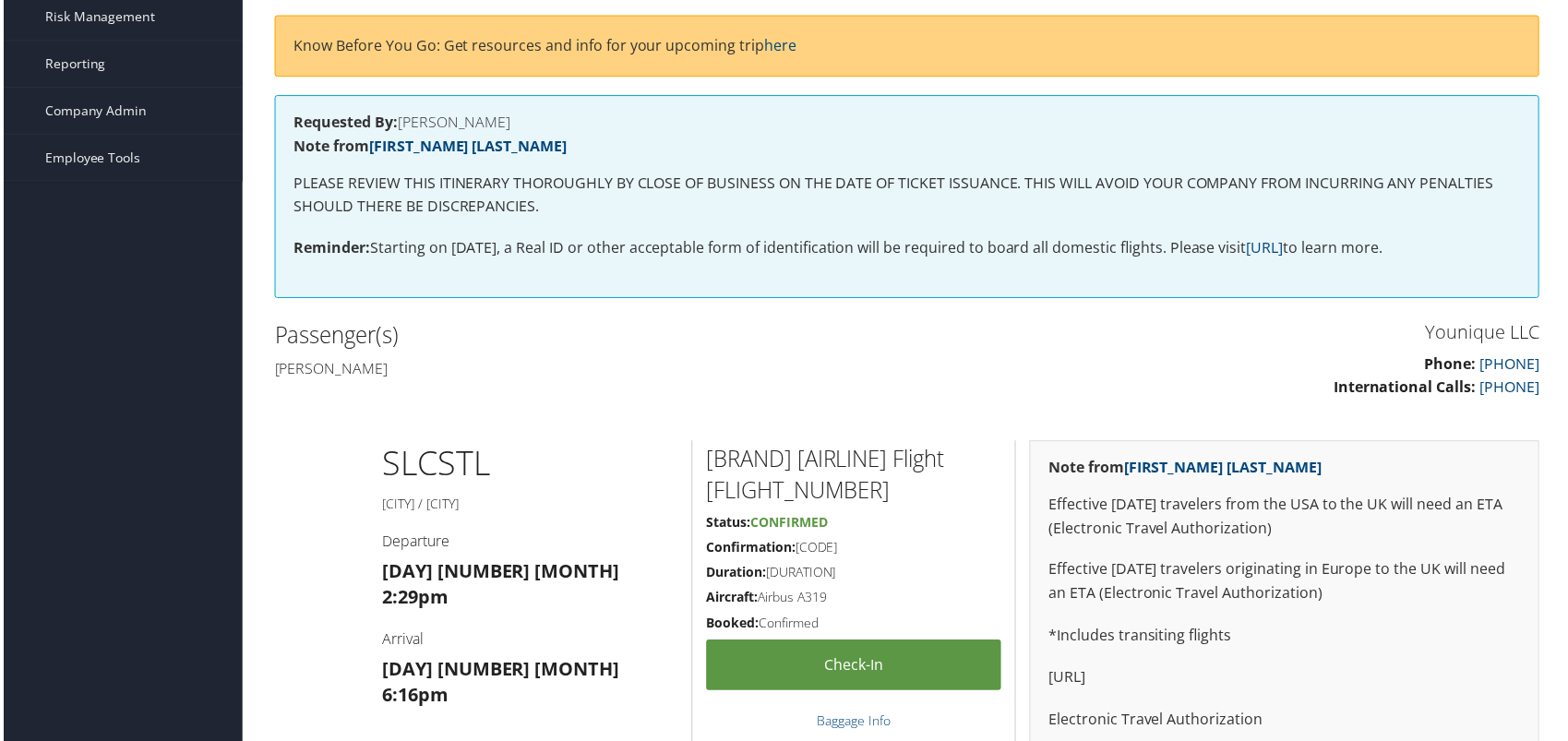 scroll, scrollTop: 235, scrollLeft: 0, axis: vertical 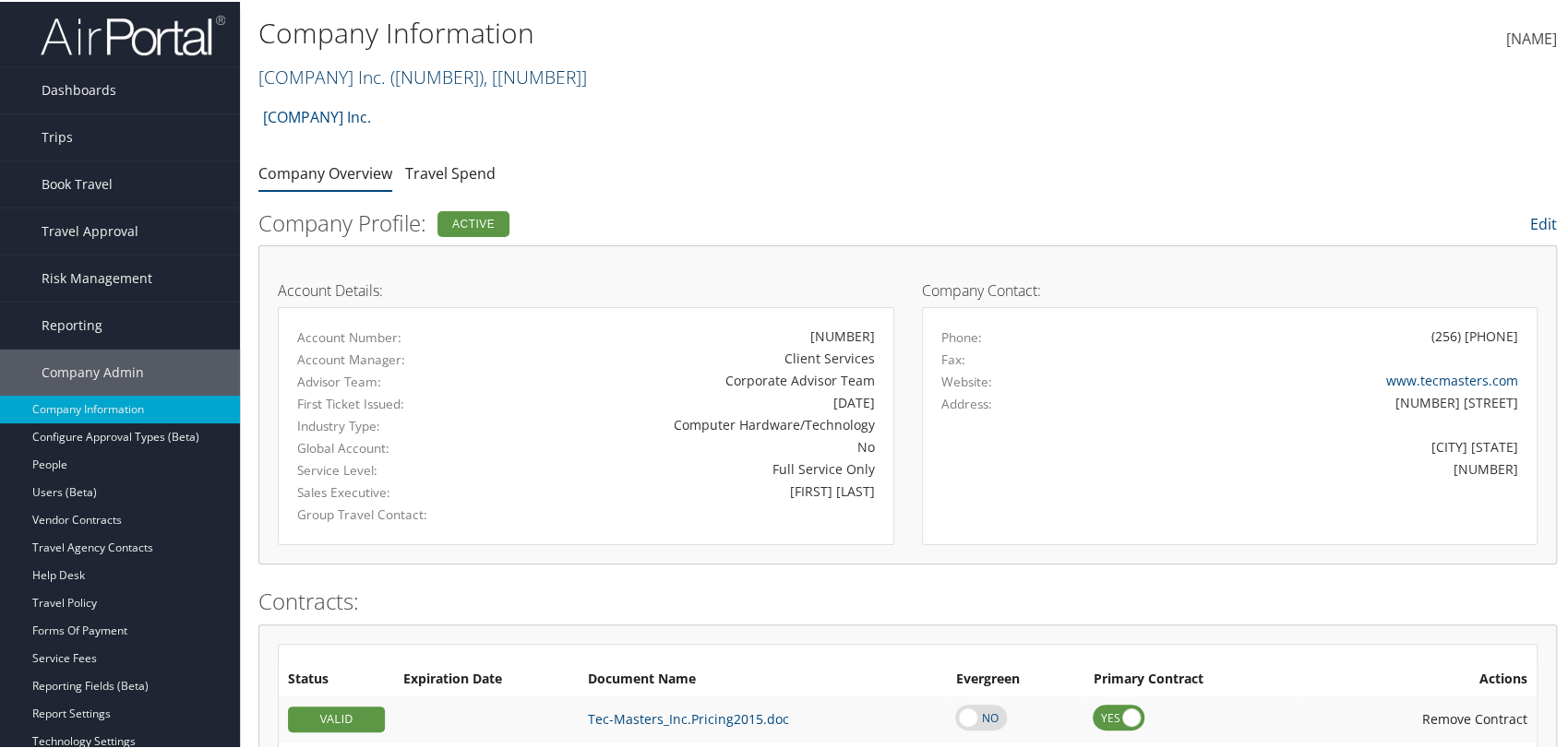 click on "[COMPANY_NAME]  ( [ID] )  , [POSTAL_CODE]" at bounding box center [423, 75] 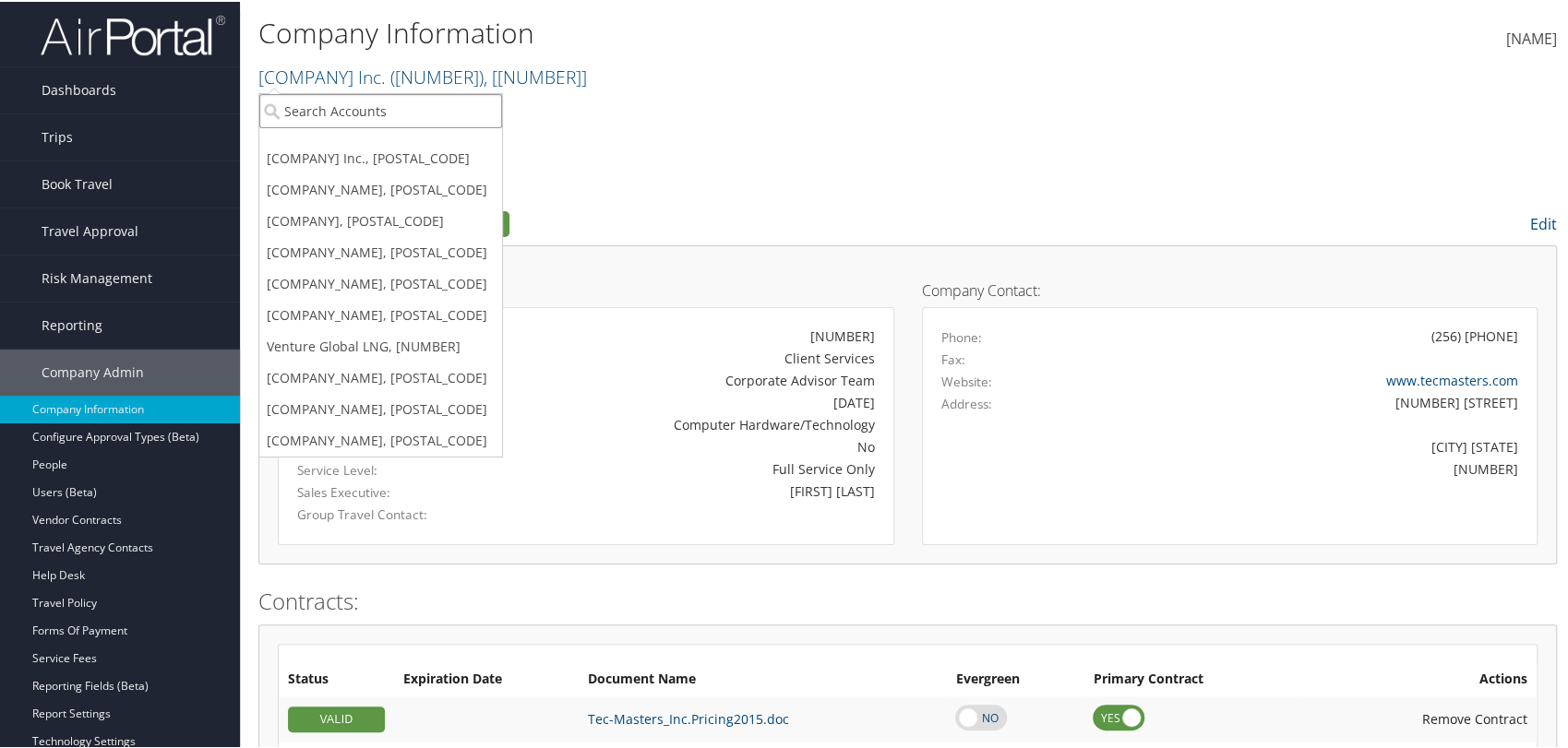click at bounding box center (380, 109) 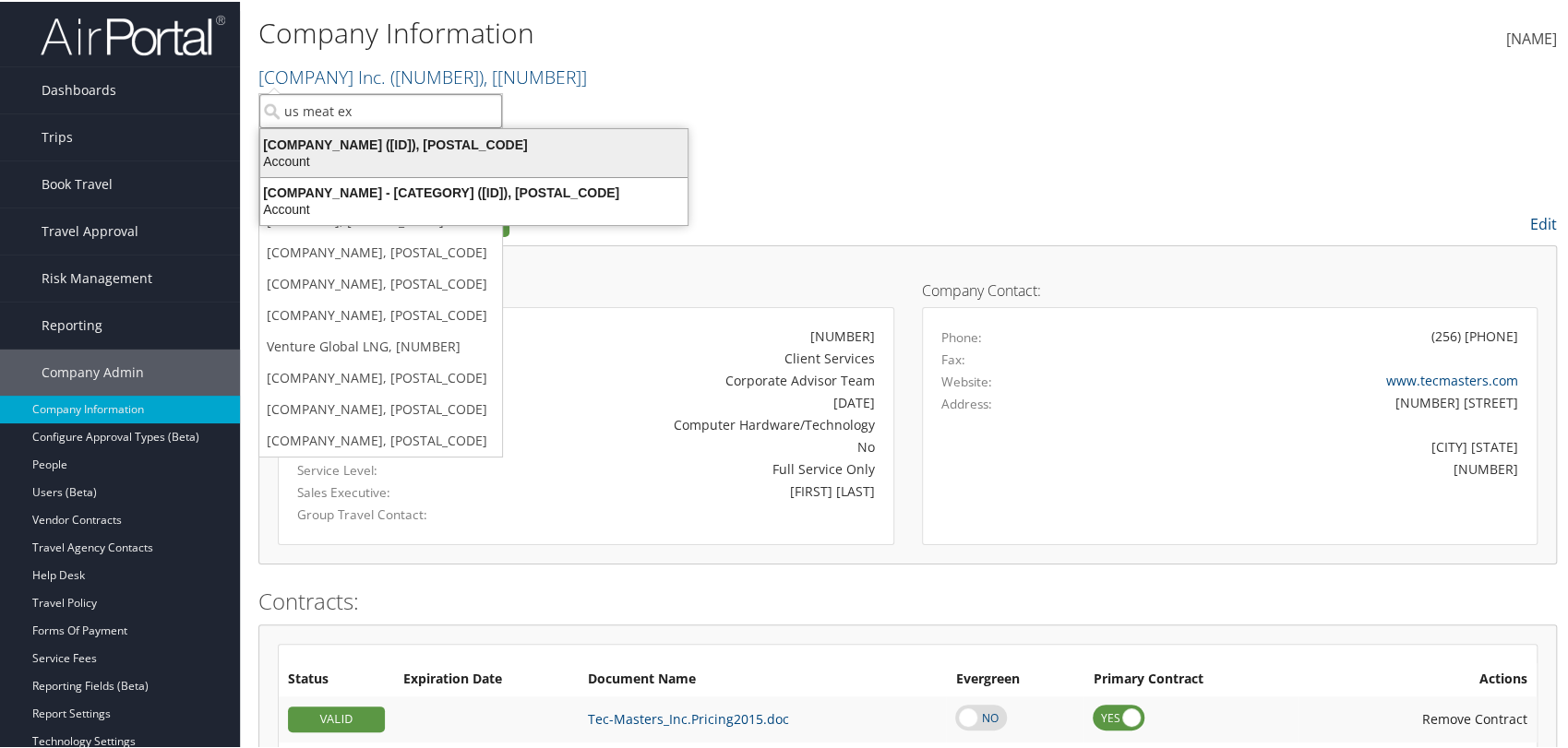 click on "Account" at bounding box center [473, 143] 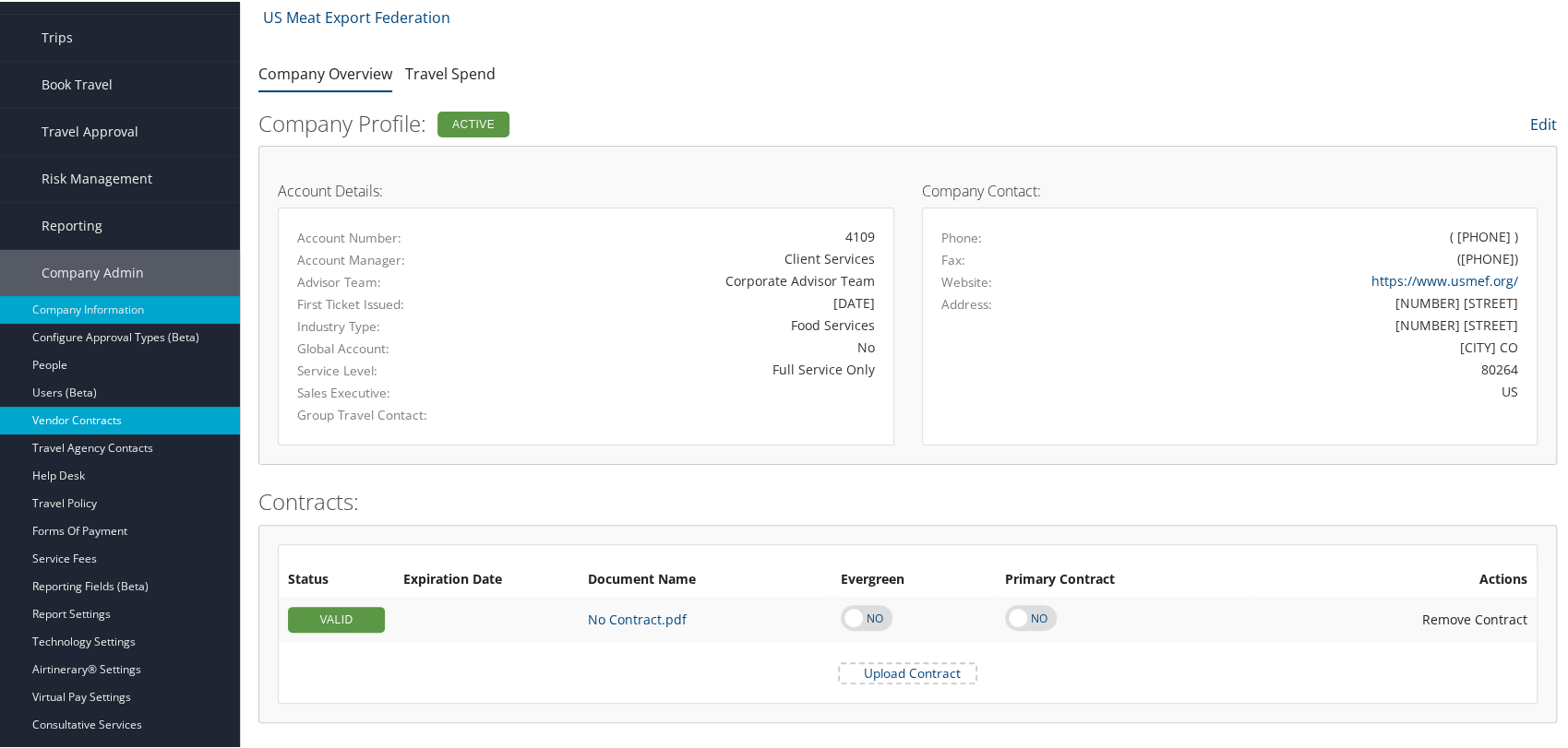 scroll, scrollTop: 102, scrollLeft: 0, axis: vertical 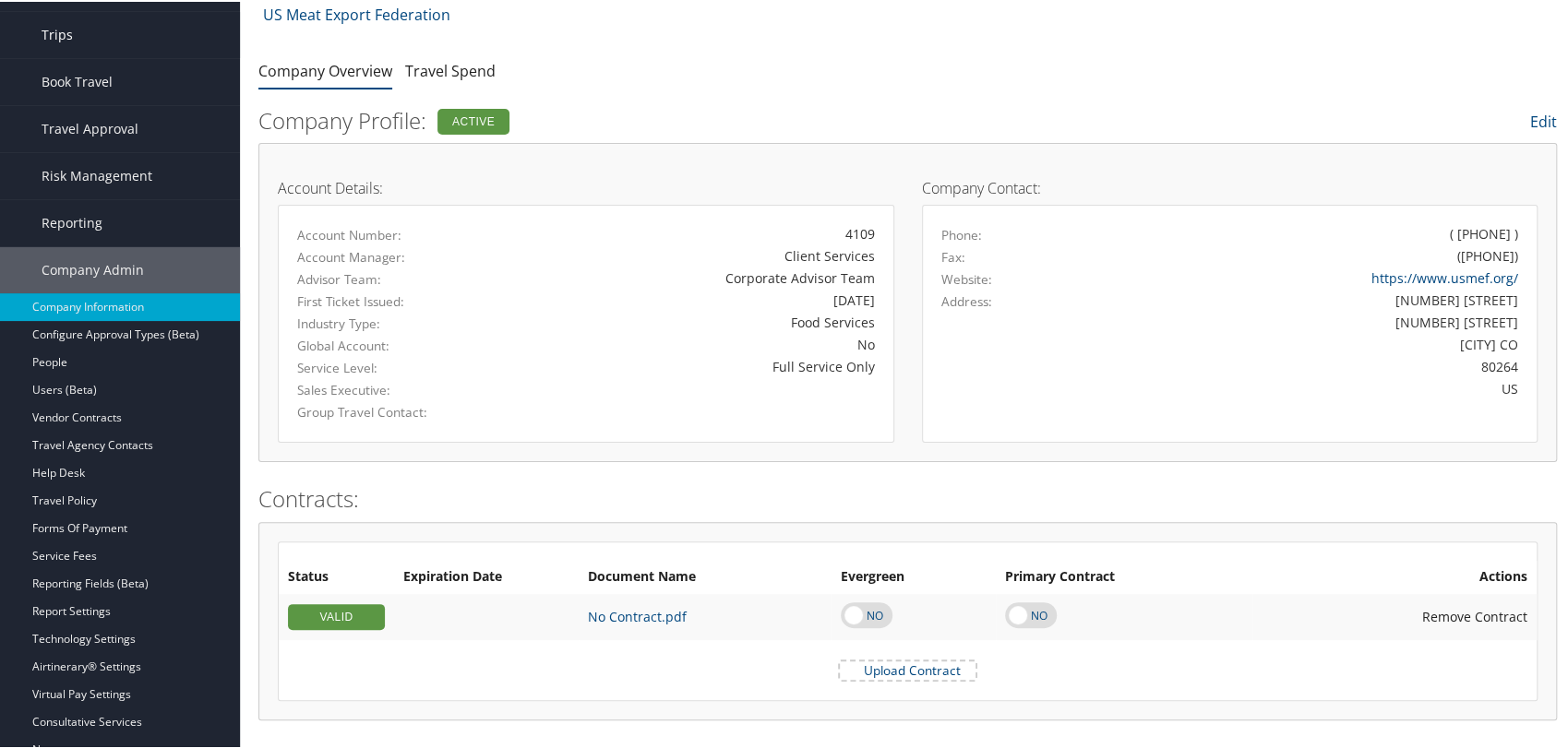 click on "Trips" at bounding box center (57, 33) 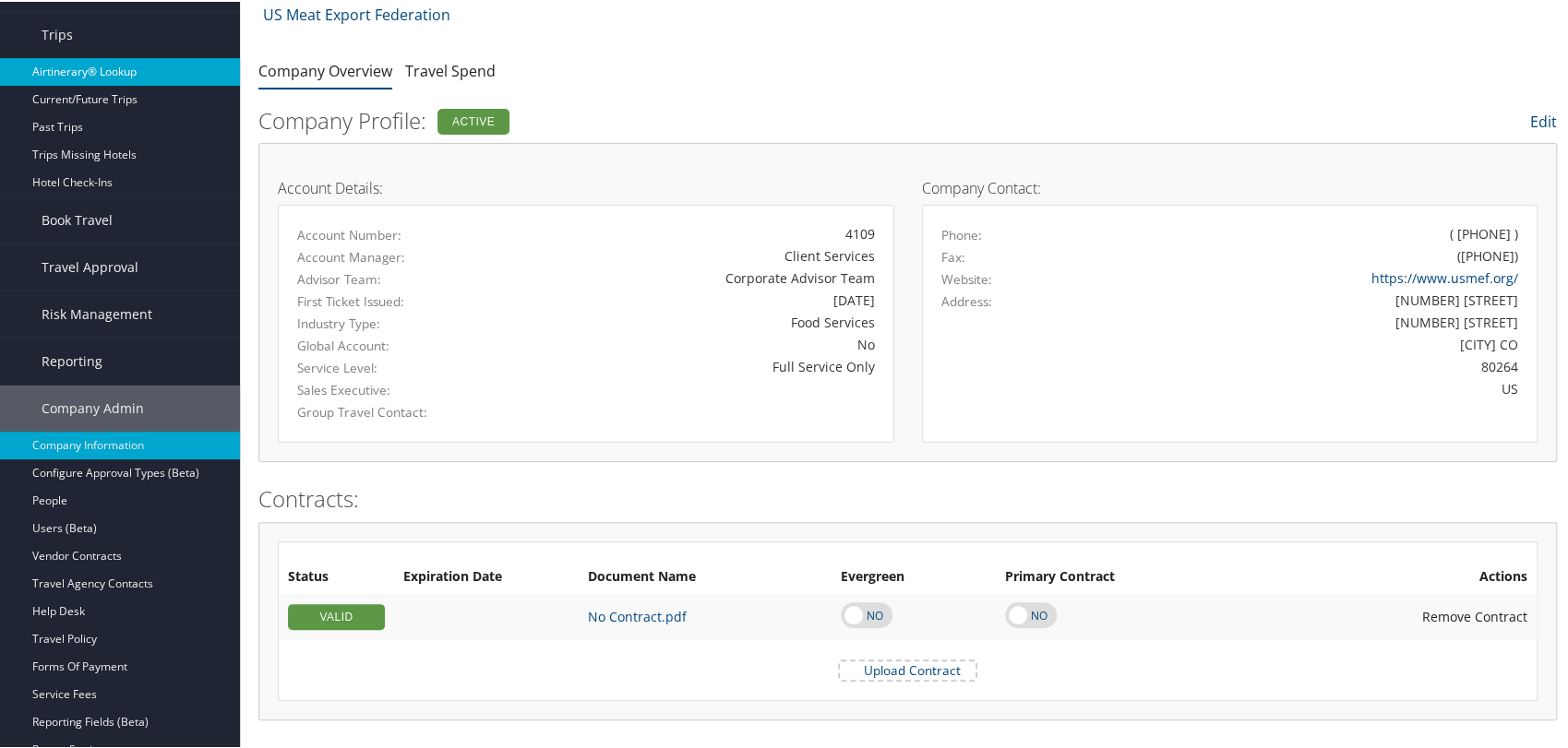 click on "Airtinerary® Lookup" at bounding box center (120, 70) 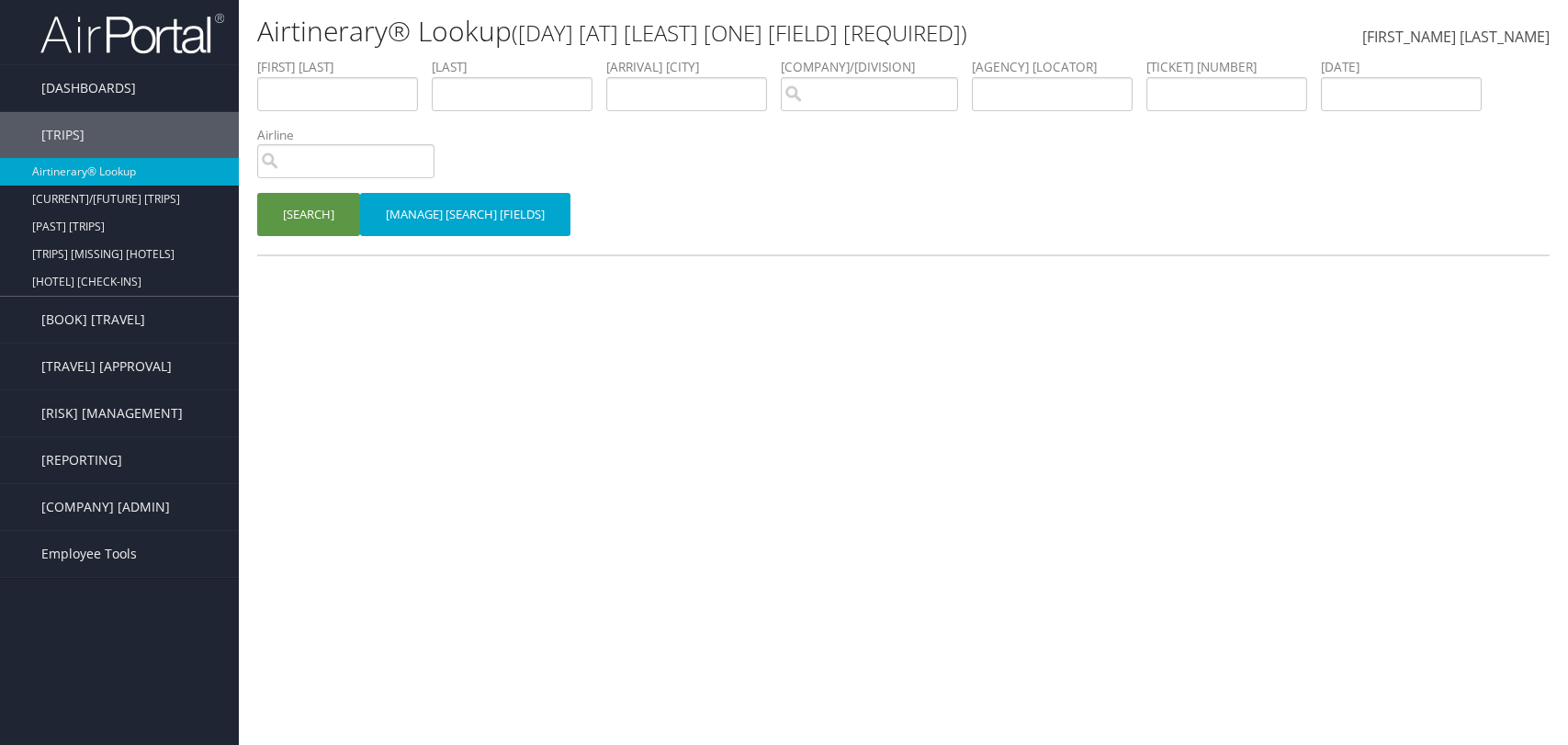 scroll, scrollTop: 0, scrollLeft: 0, axis: both 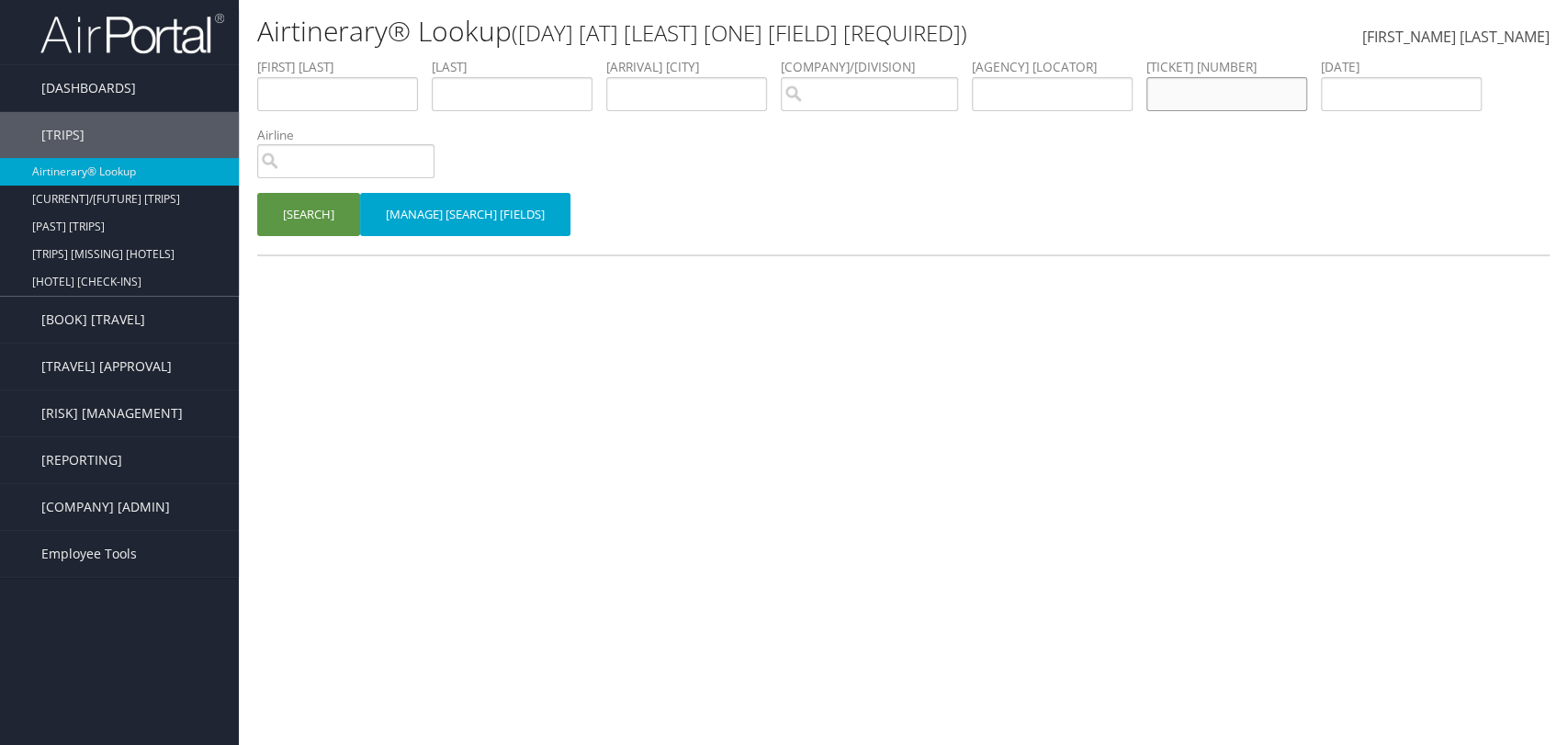 click at bounding box center (337, 94) 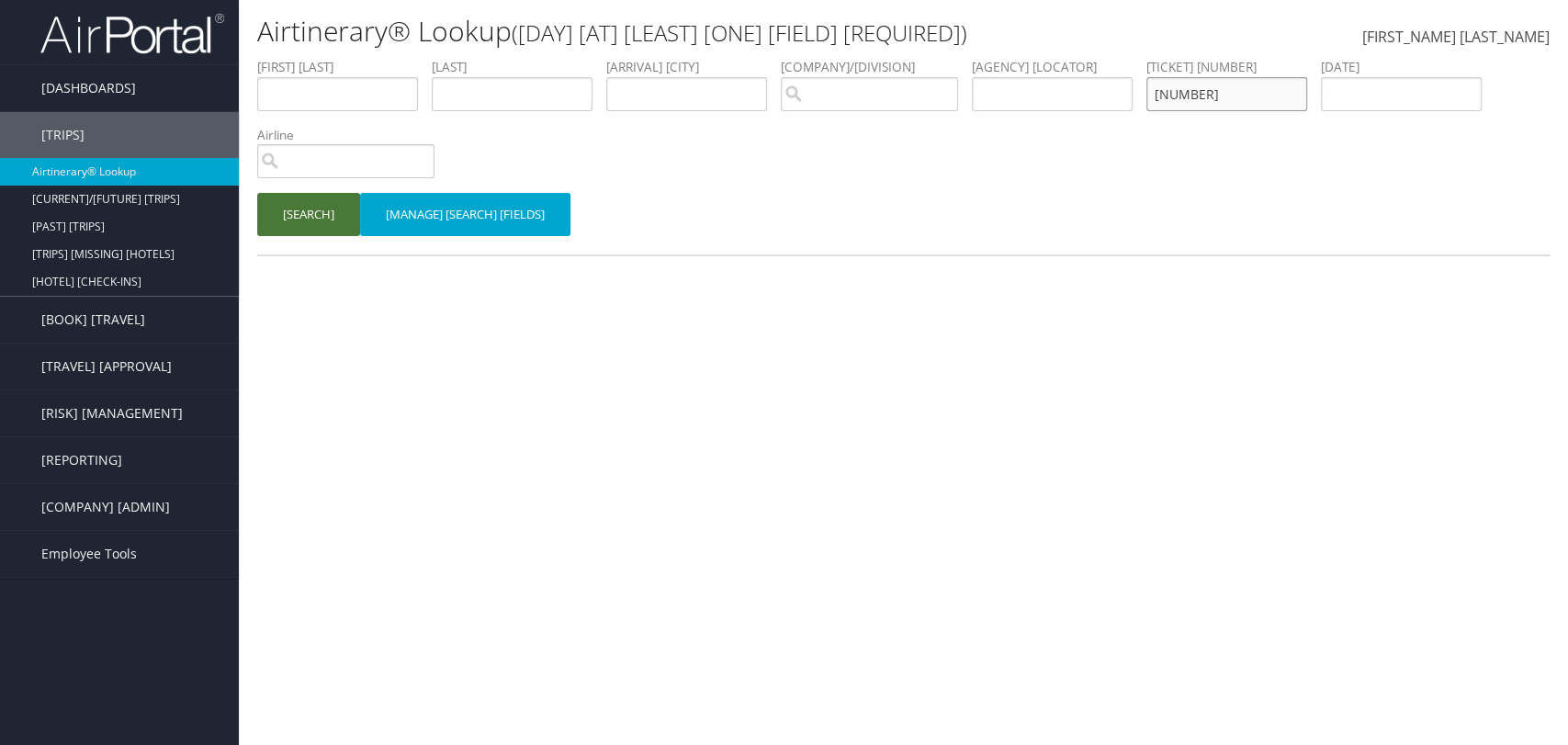 type on "5267140869269" 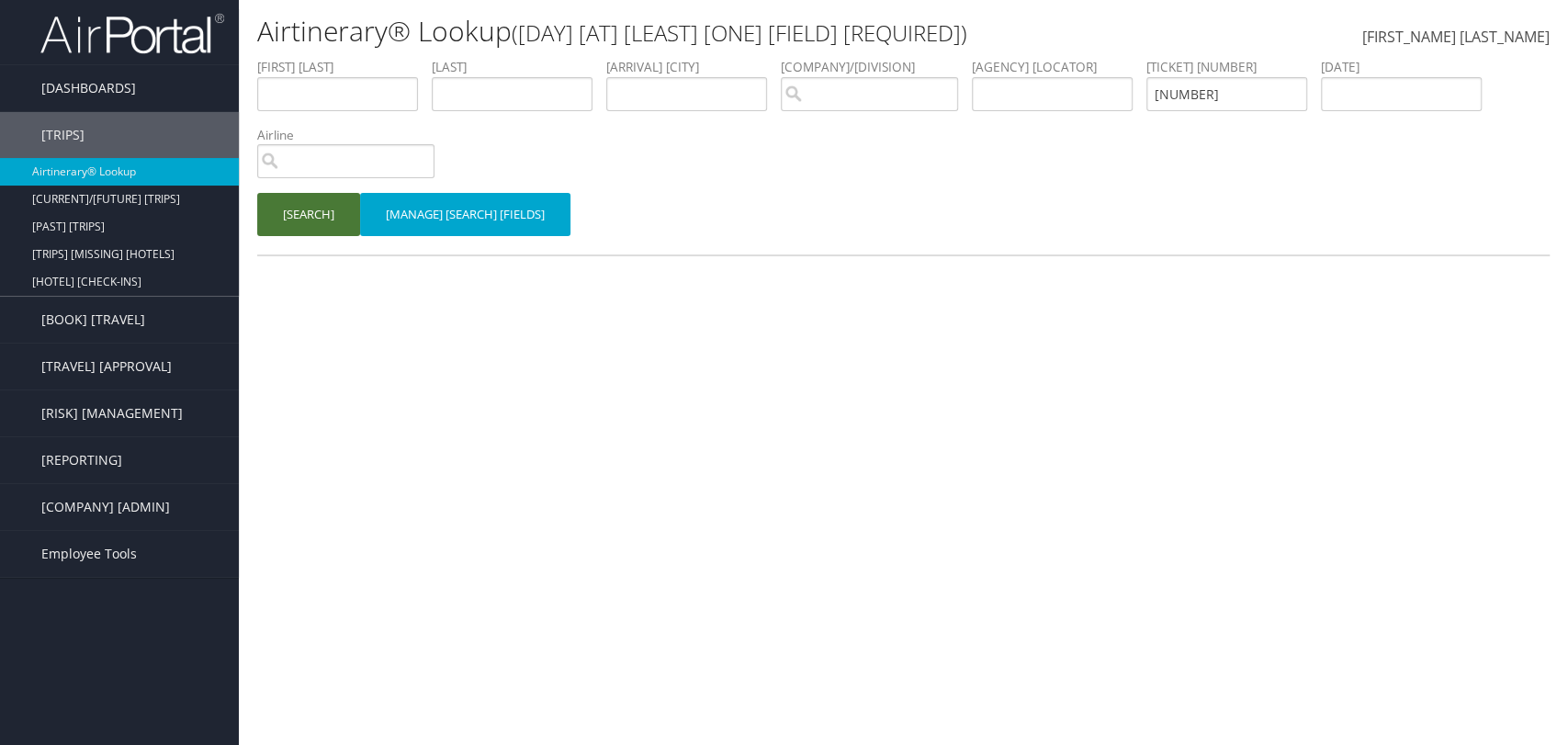 click on "Search" at bounding box center (309, 214) 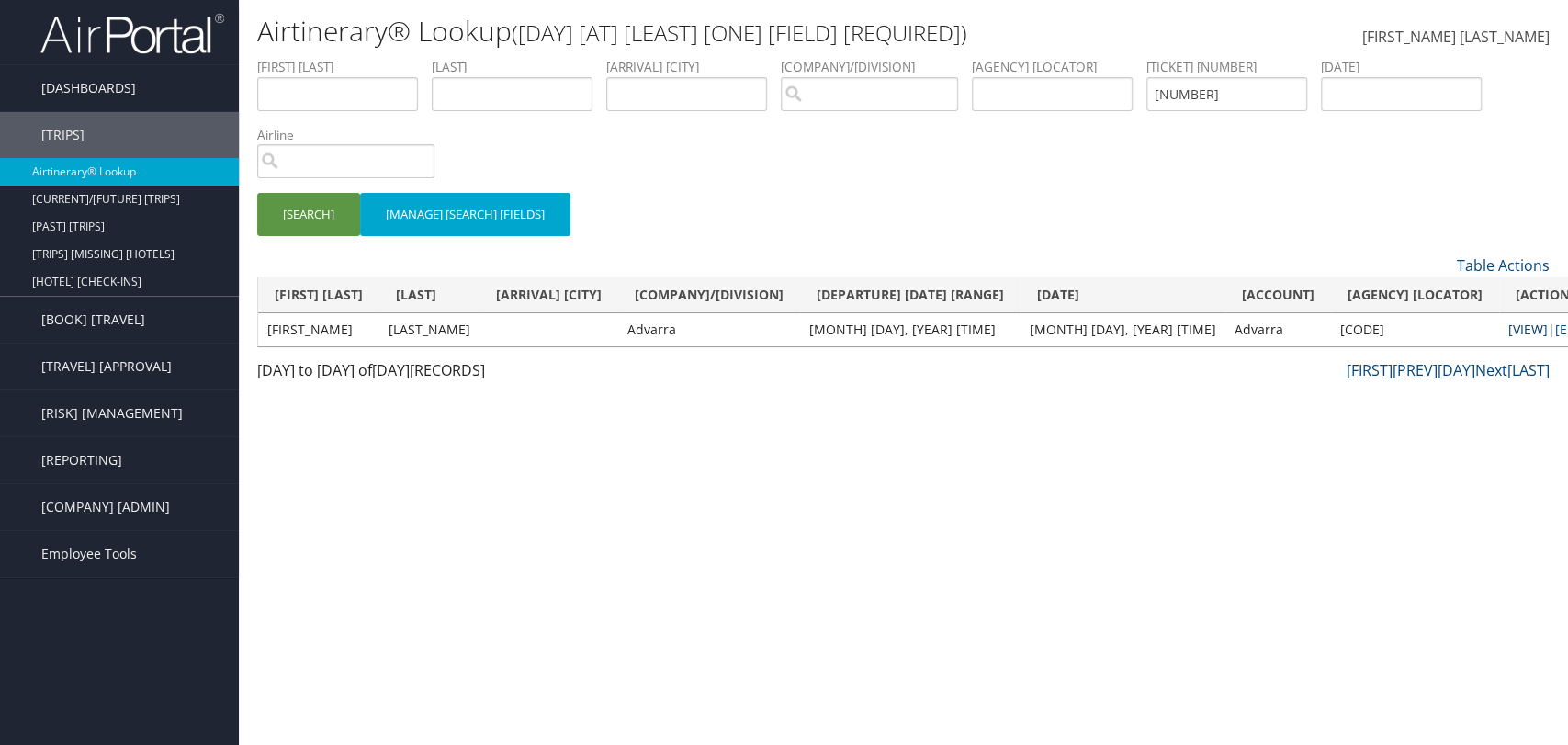 click on "View" at bounding box center [1528, 329] 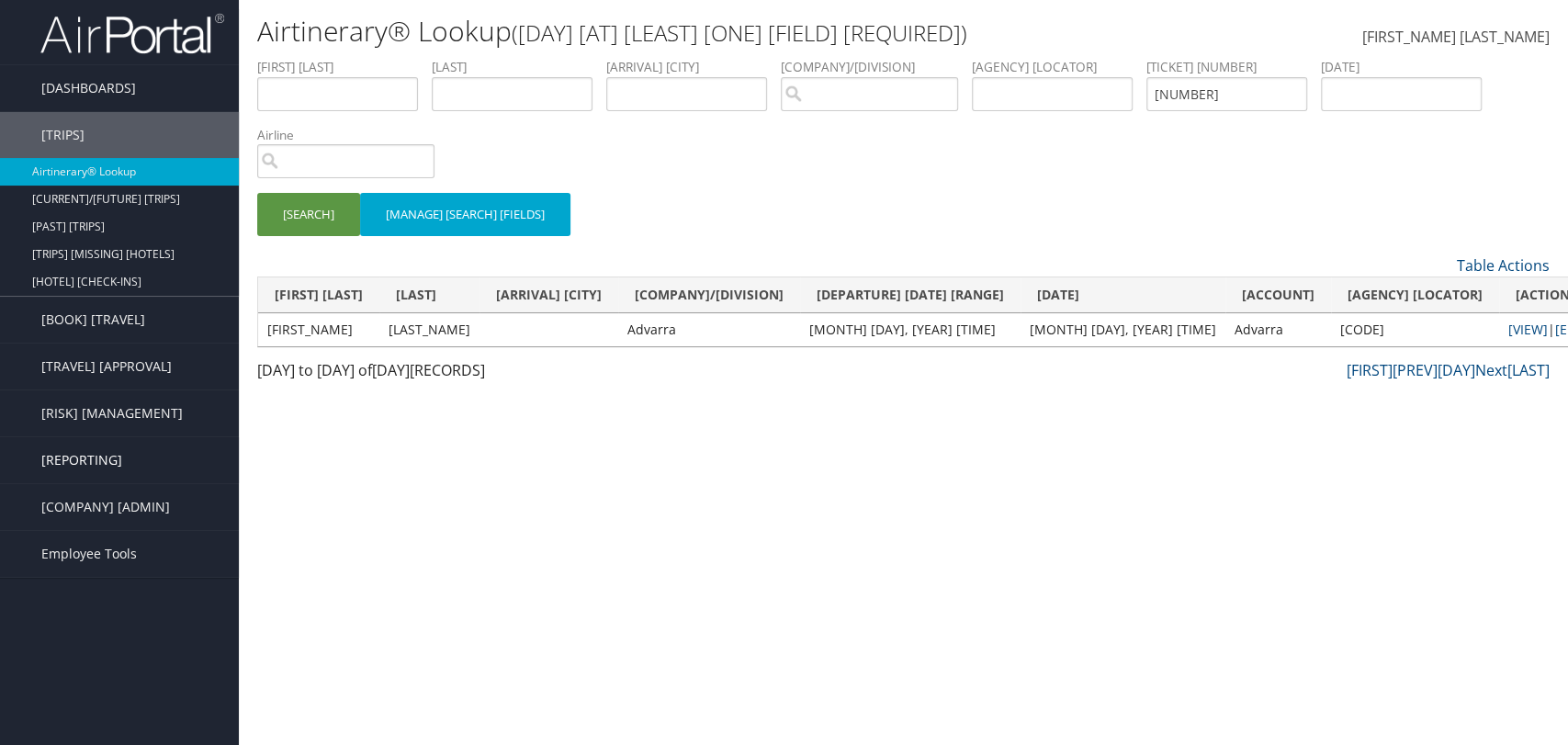 click on "Reporting" at bounding box center [82, 460] 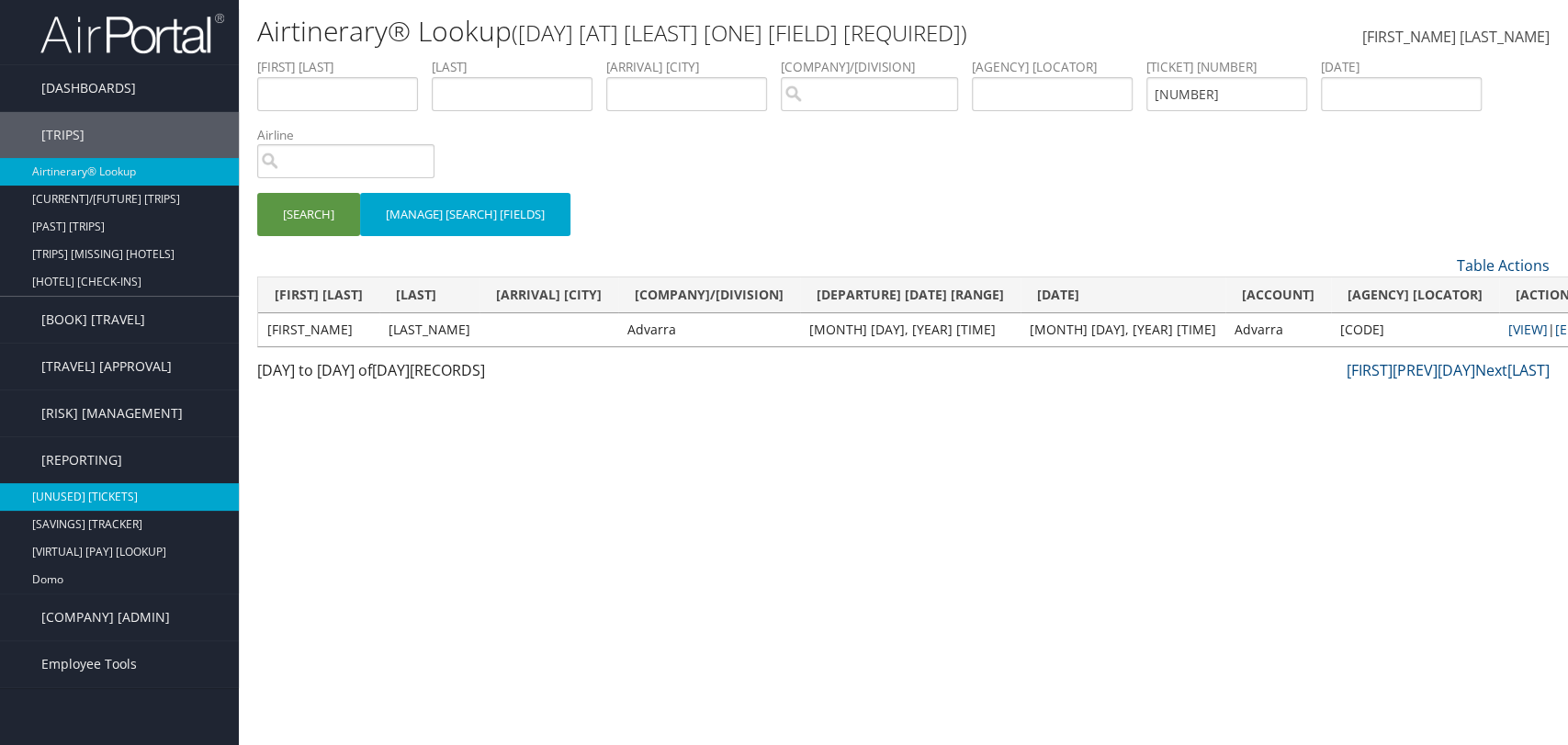 click on "Unused Tickets" at bounding box center [119, 497] 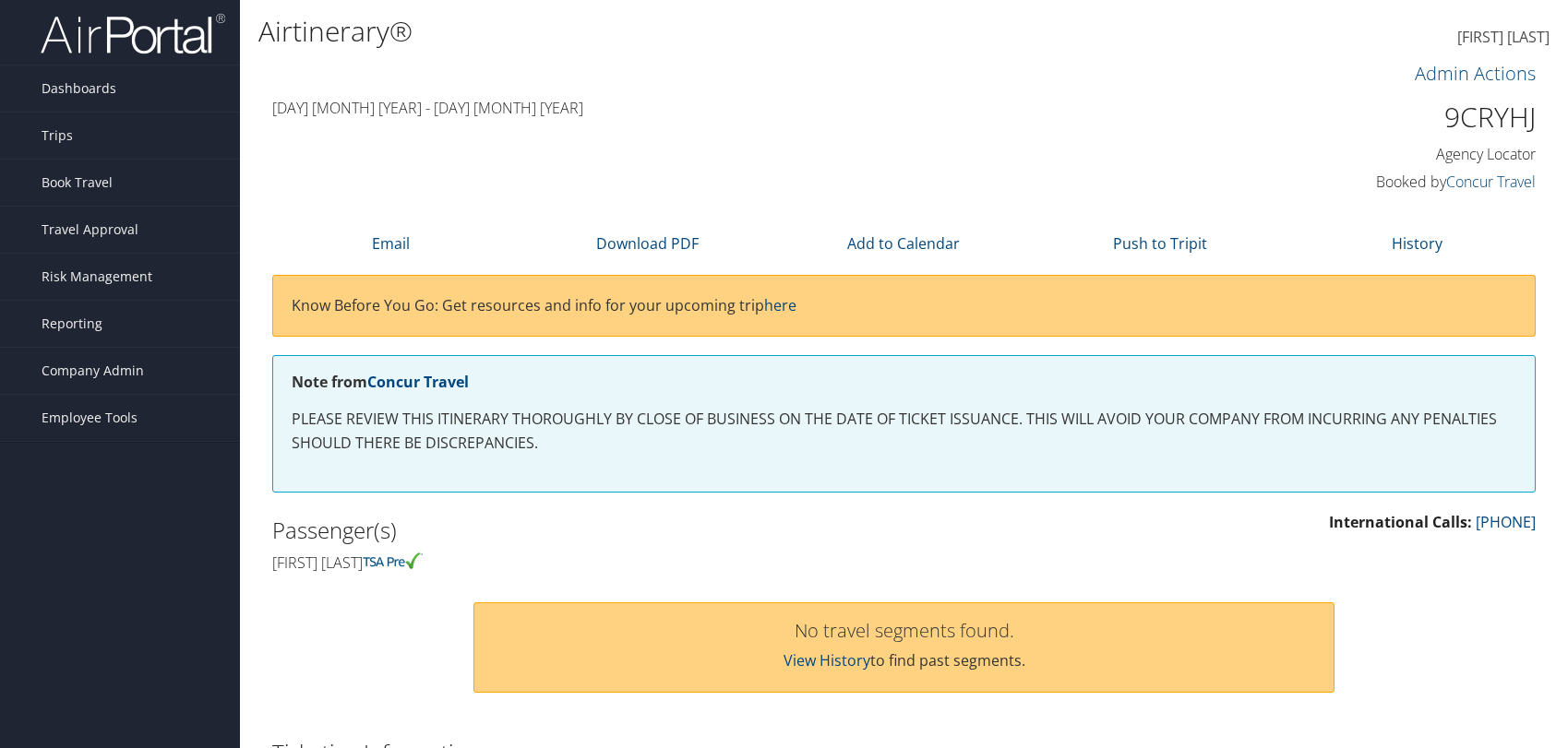 scroll, scrollTop: 307, scrollLeft: 0, axis: vertical 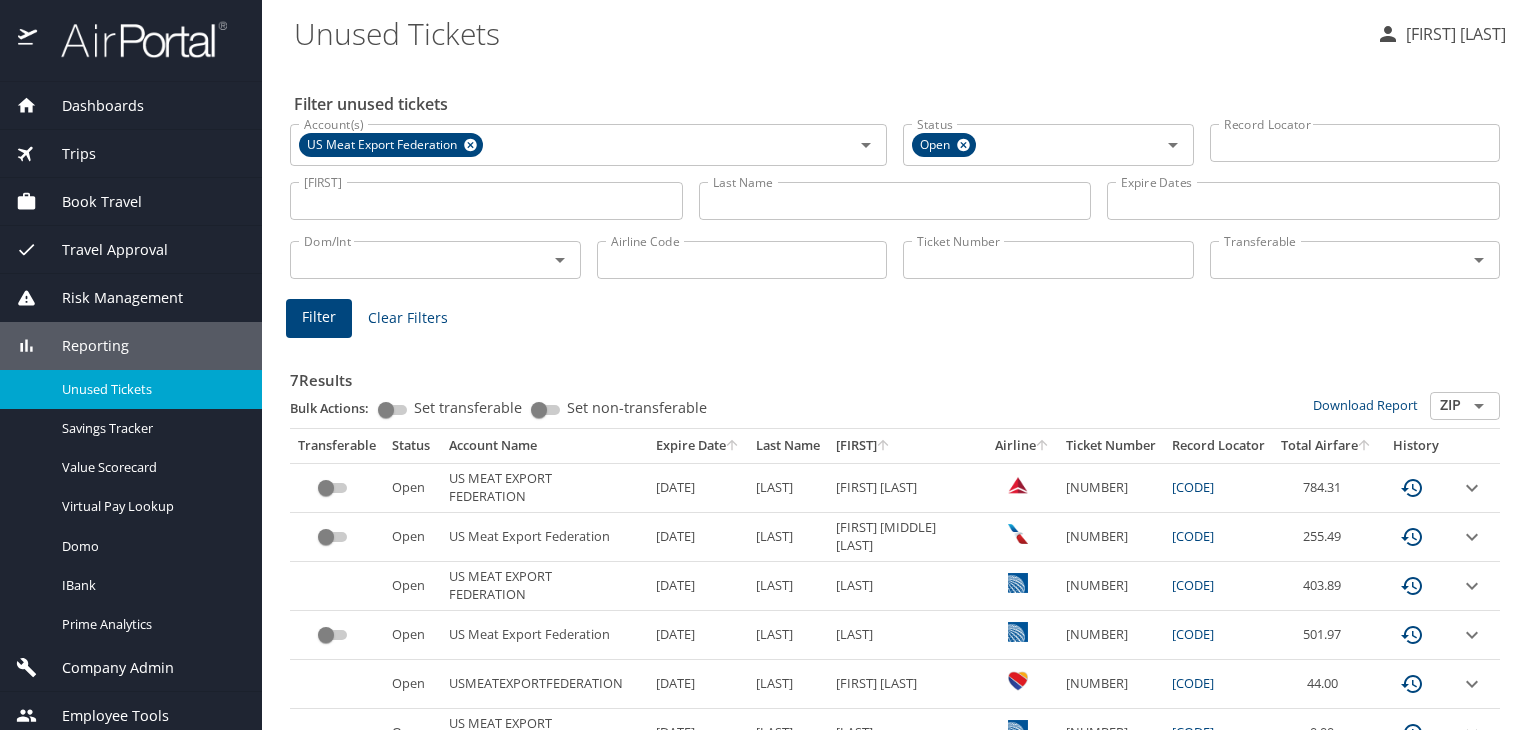 click at bounding box center (470, 145) 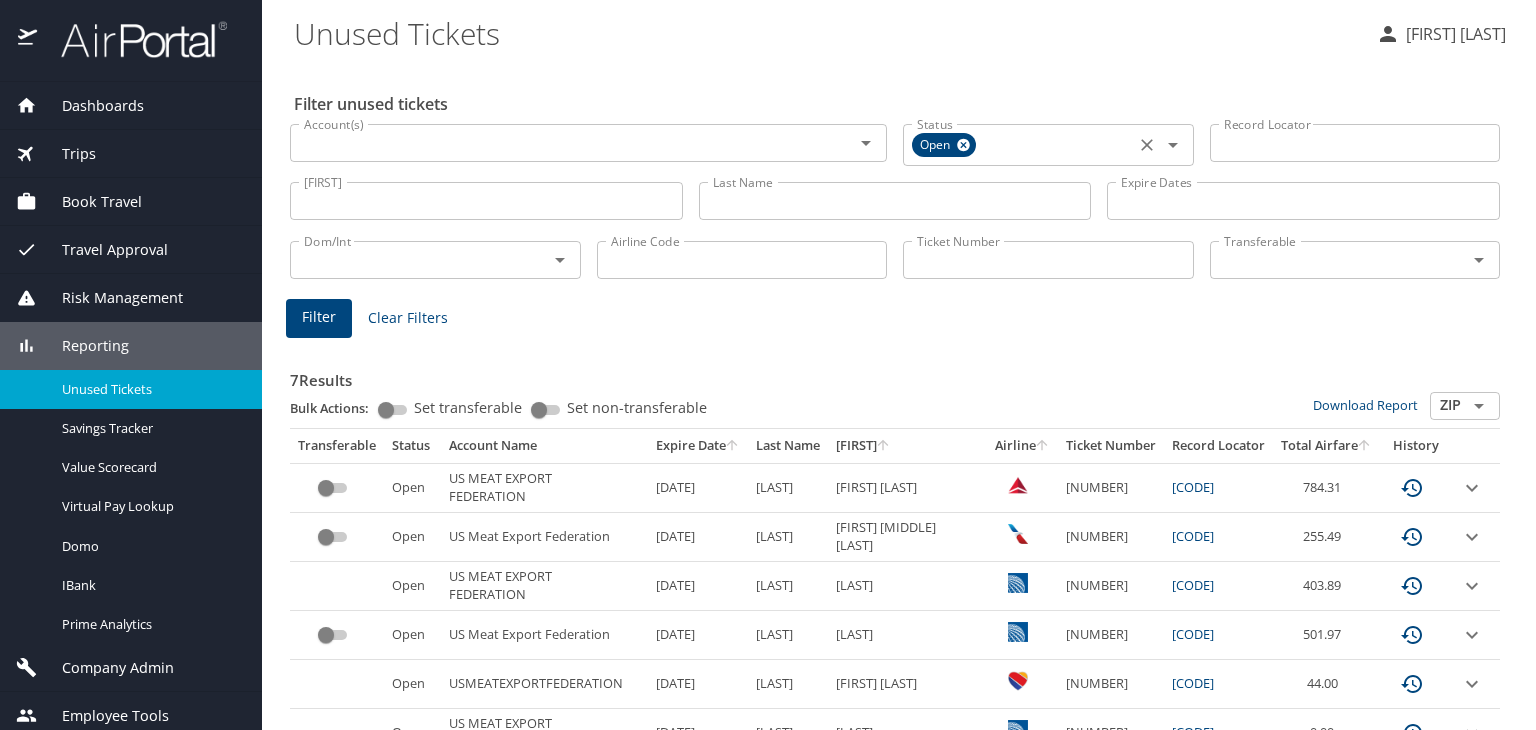 click at bounding box center (963, 145) 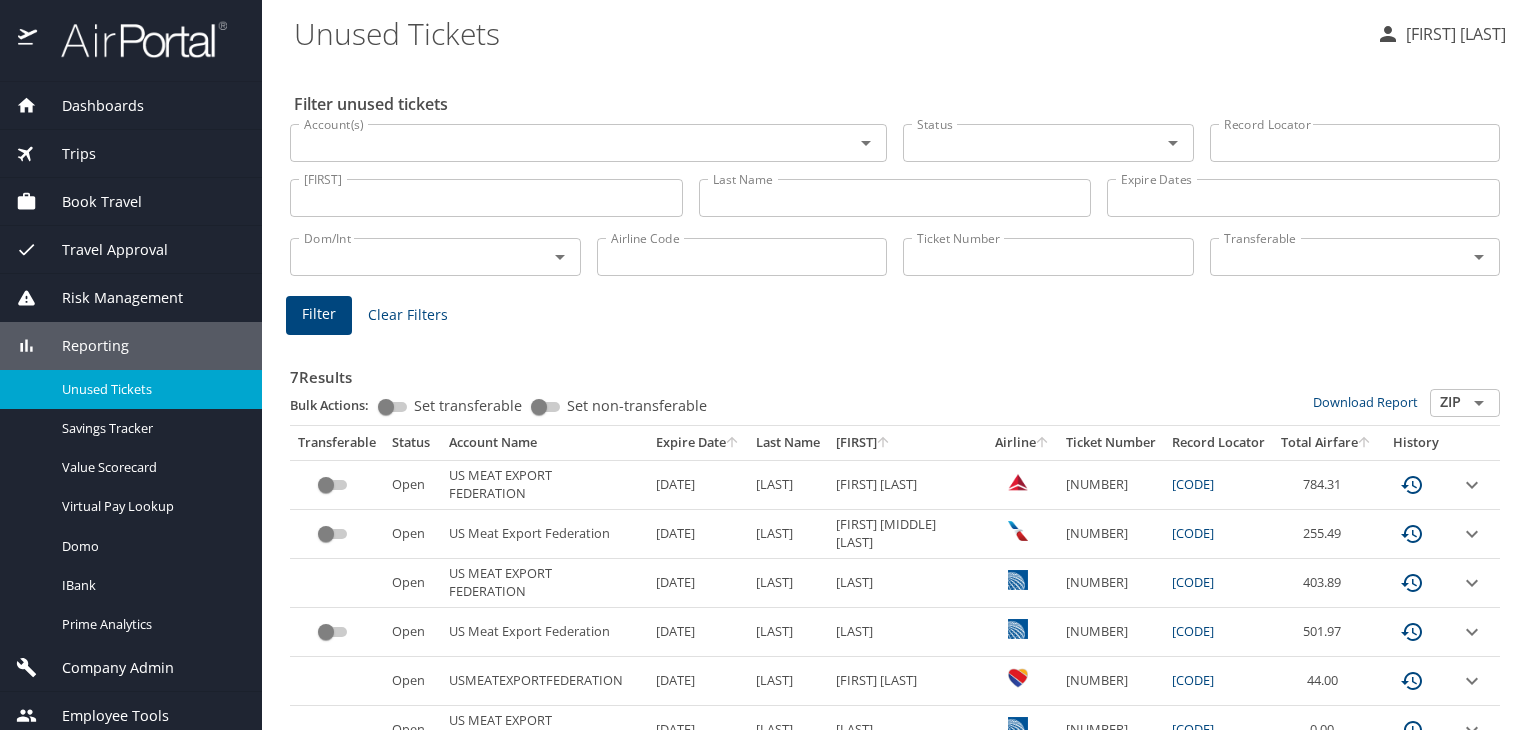 click on "Ticket Number" at bounding box center (1048, 257) 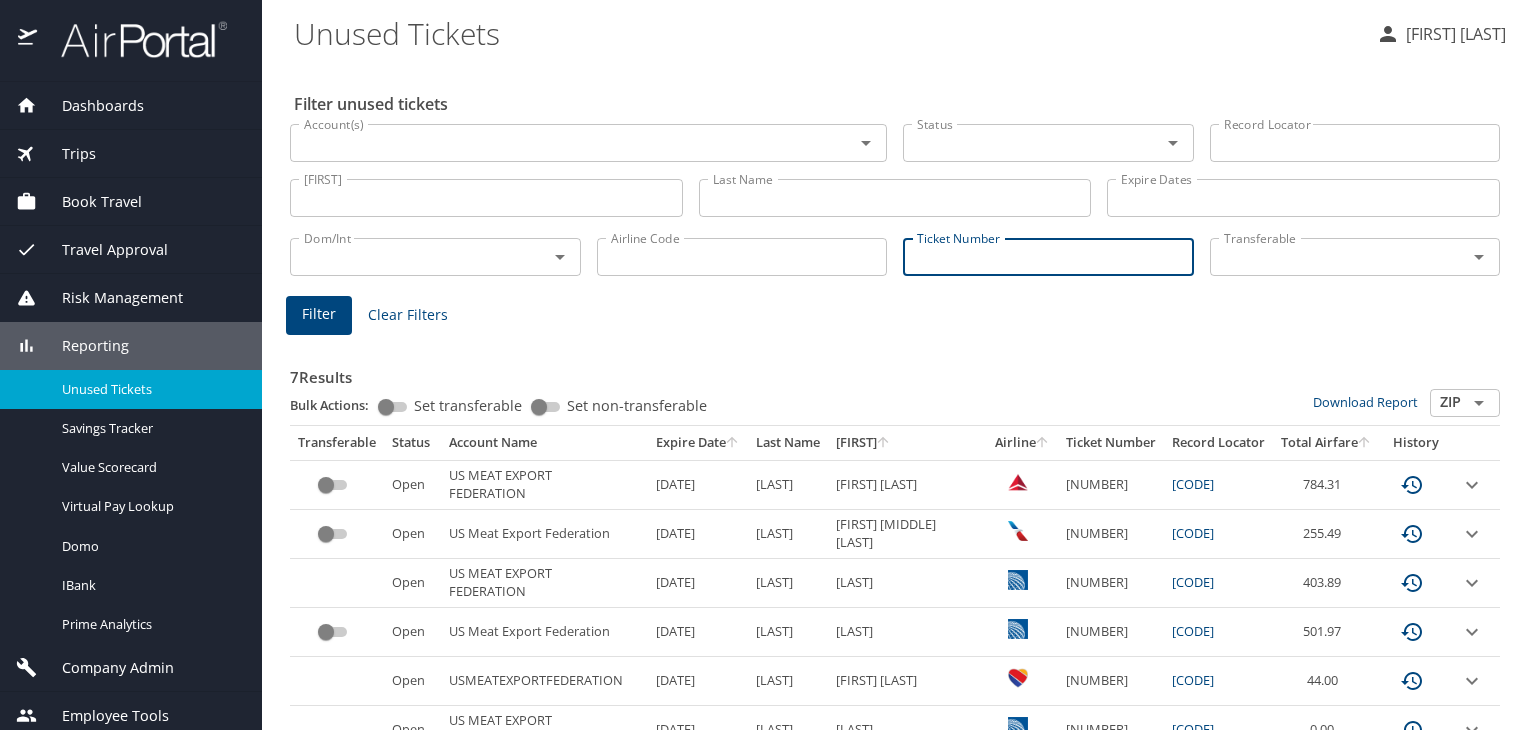 paste on "5267140869269" 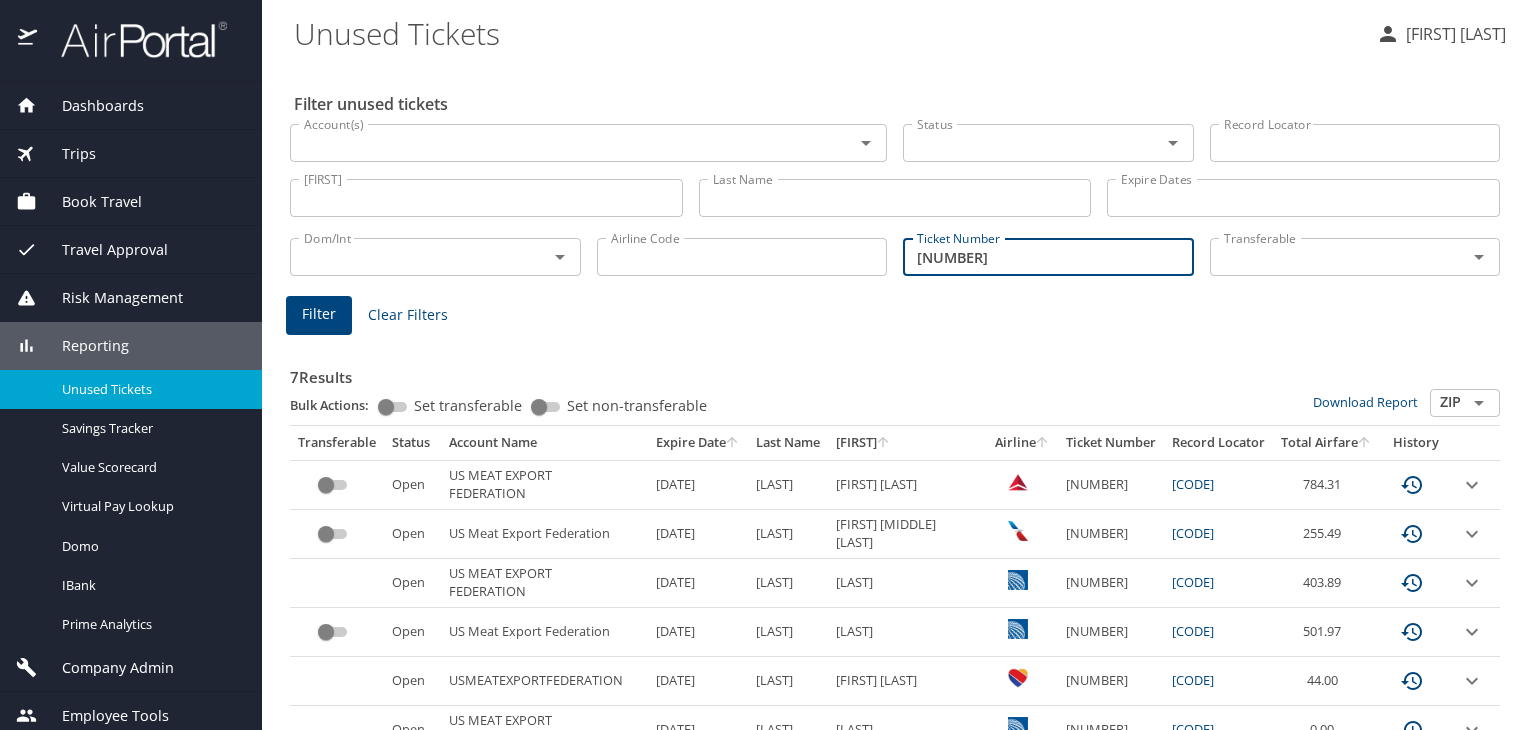 type on "5267140869269" 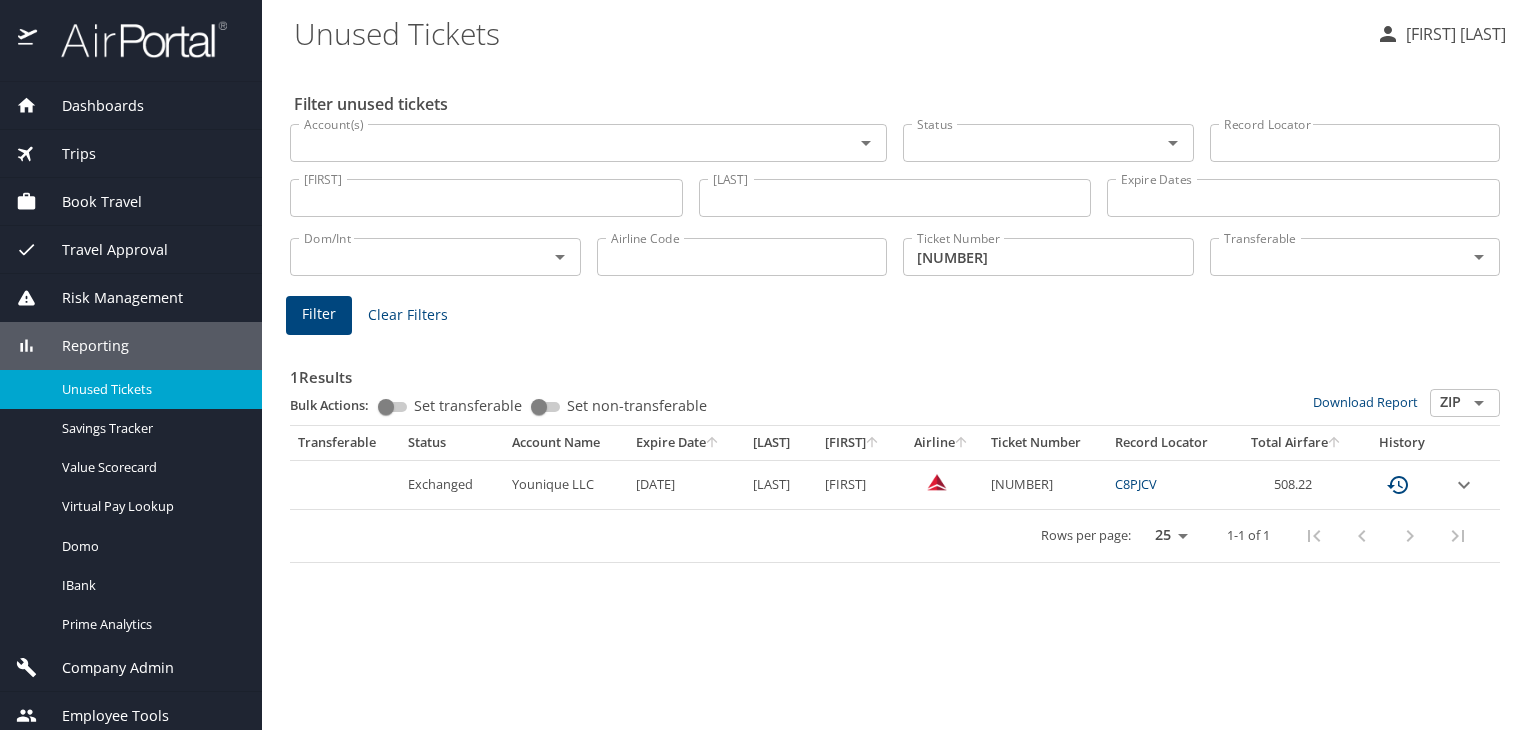 scroll, scrollTop: 0, scrollLeft: 0, axis: both 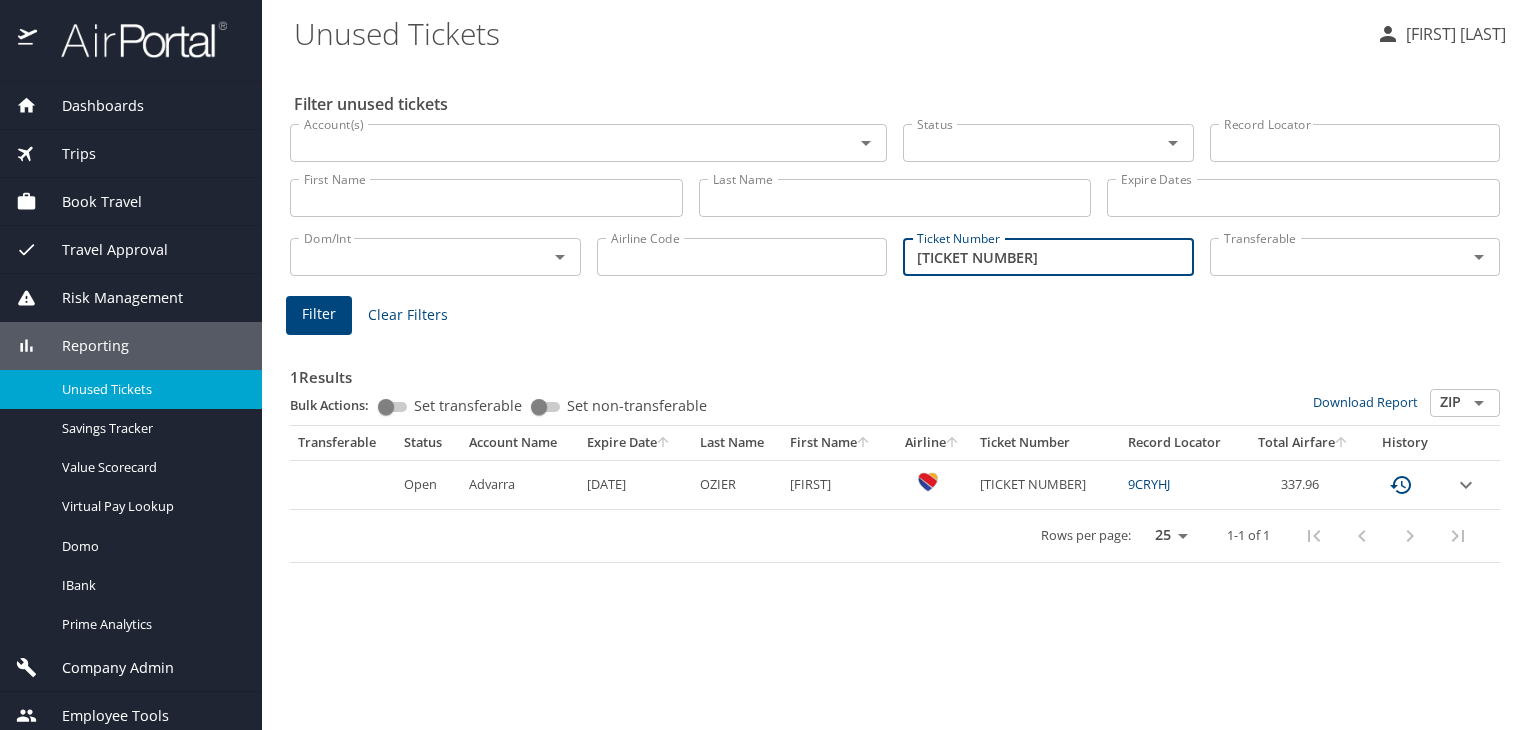 drag, startPoint x: 772, startPoint y: 274, endPoint x: 523, endPoint y: 275, distance: 249.00201 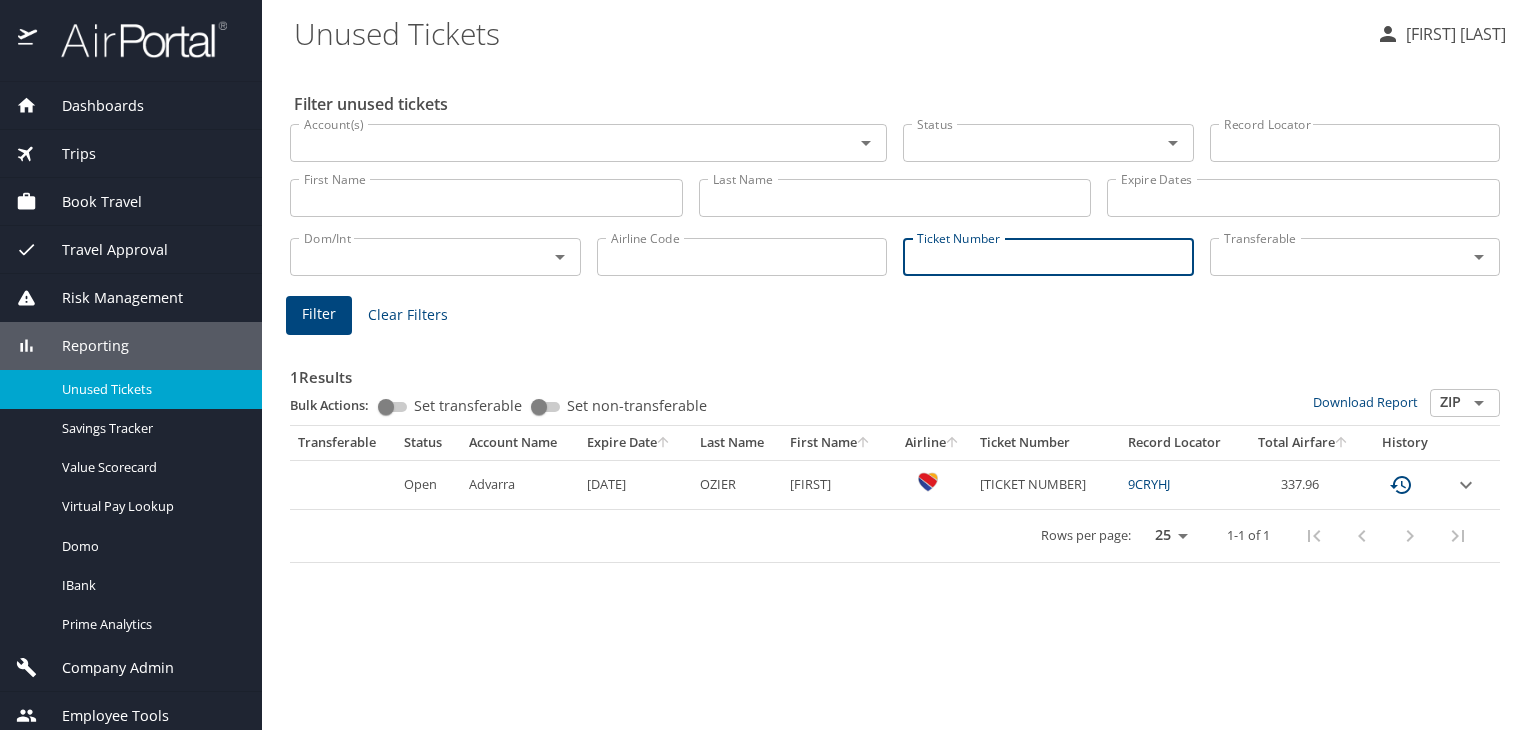 type 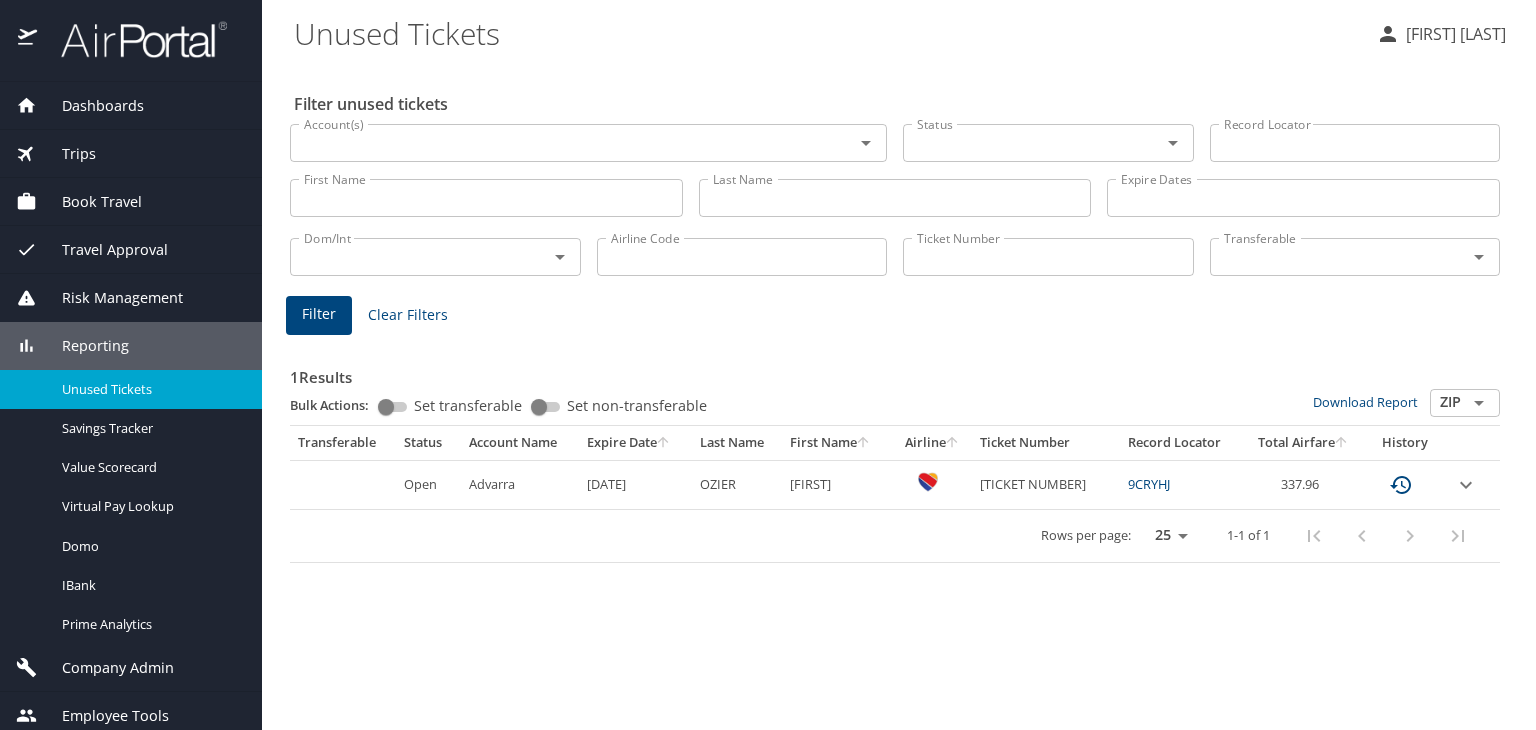 click on "Trips" at bounding box center [131, 154] 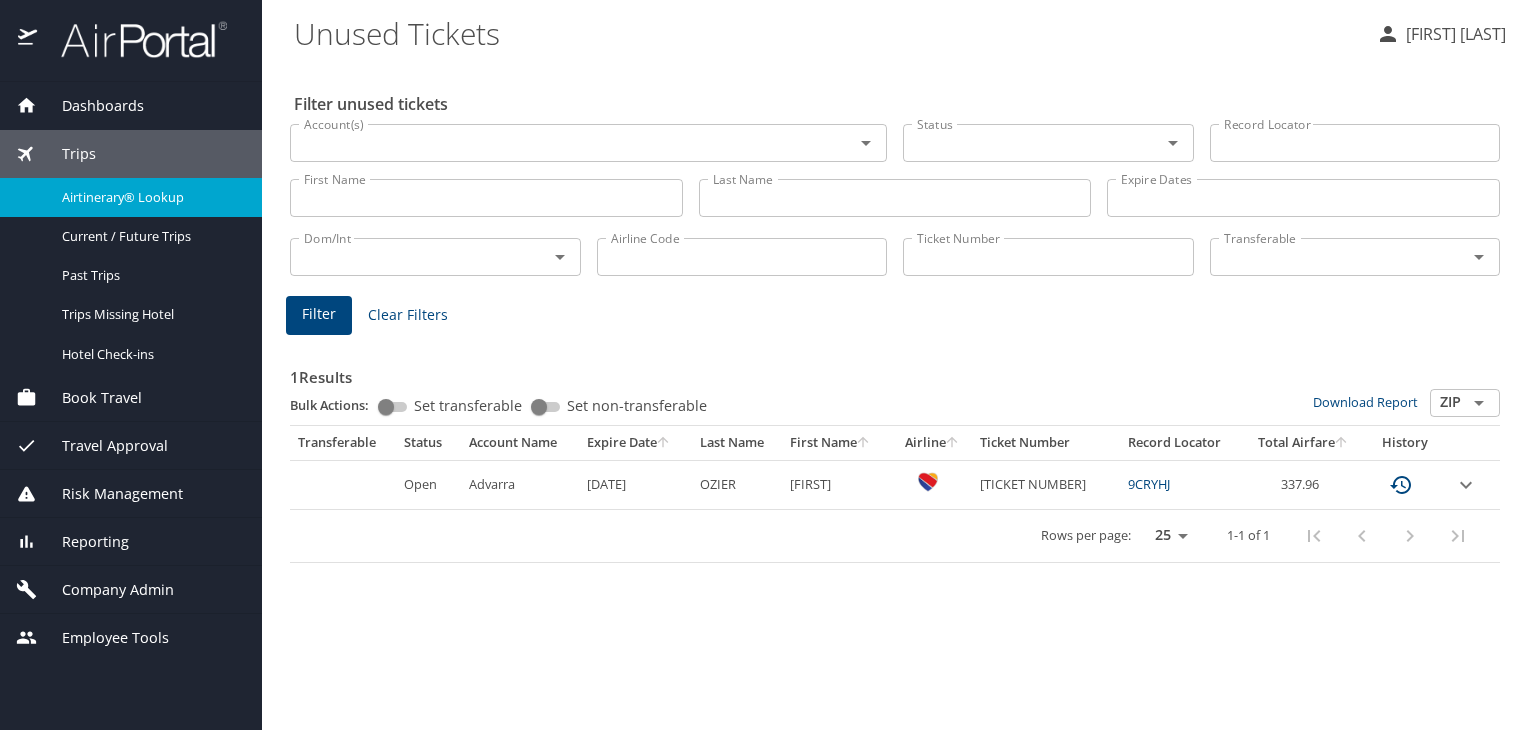 click on "Airtinerary® Lookup" at bounding box center [131, 197] 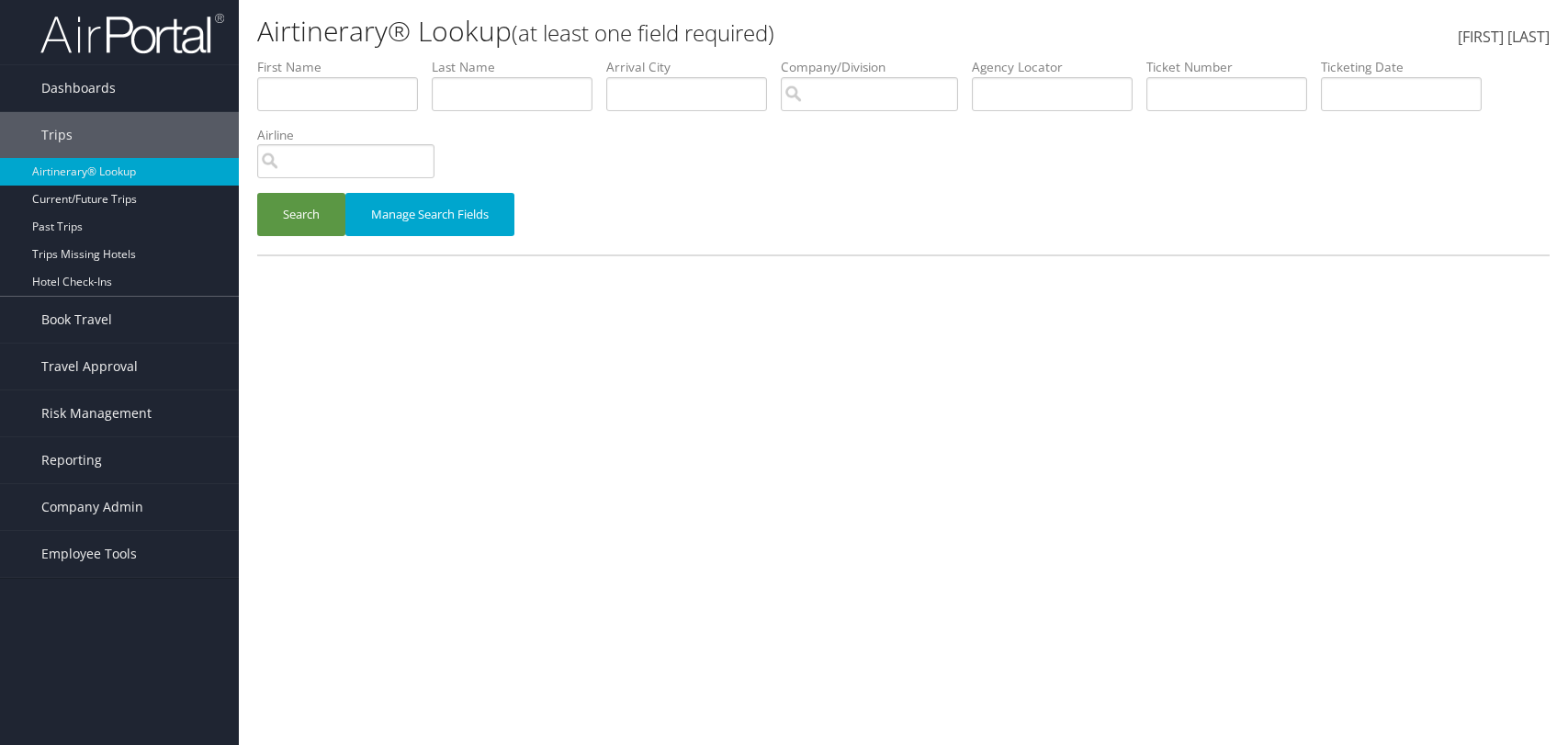 scroll, scrollTop: 0, scrollLeft: 0, axis: both 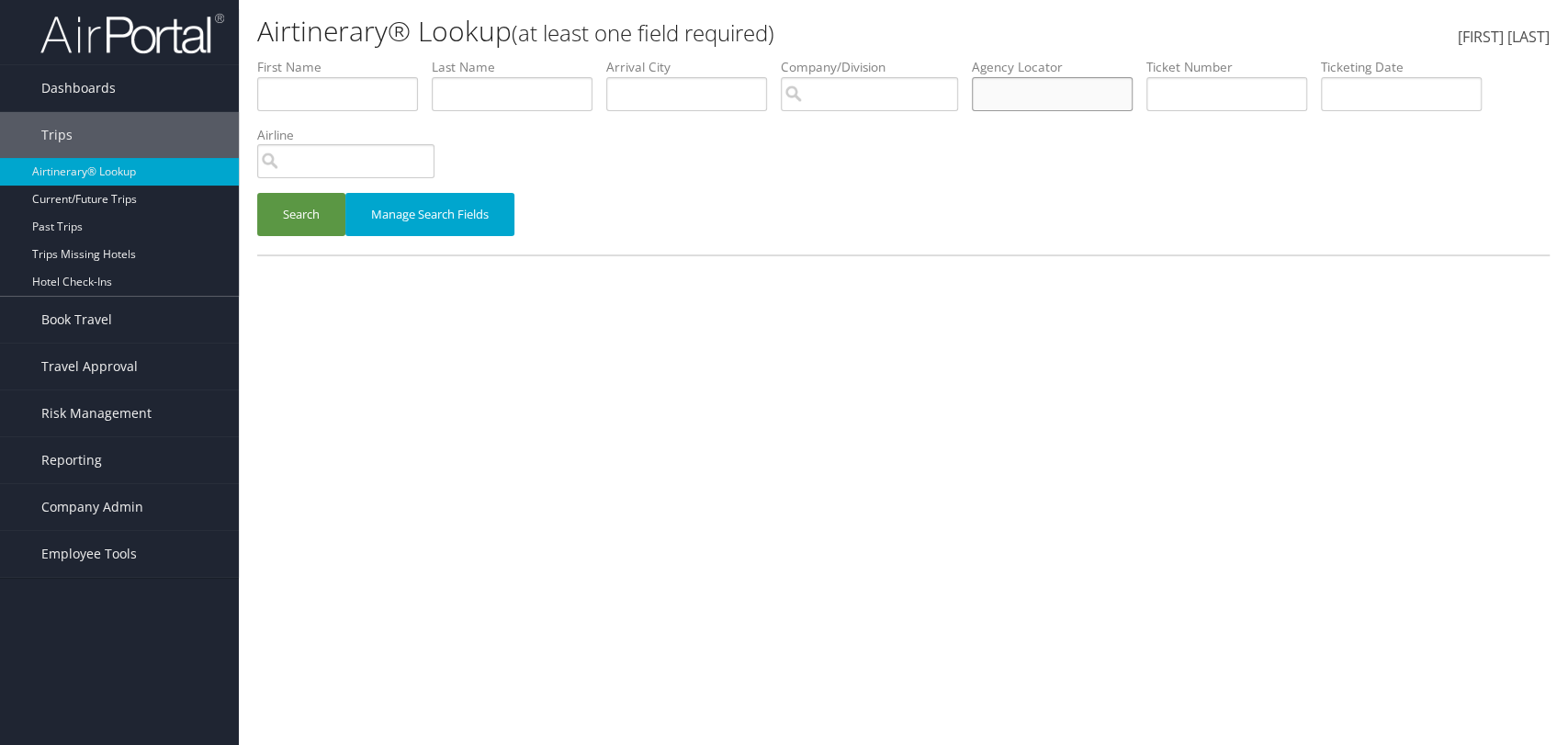 click on "First Name Last Name Departure City Arrival City Company/Division Airport/City Code Departure Date Range Agency Locator Ticket Number Ticketing Date Invoice Number Flight Number Agent Name Air Confirmation Hotel Confirmation Credit Card - Last 4 Digits Airline Car Rental Chain Hotel Chain Rail Vendor Authorization Billable Client Code Cost Center Department Explanation Manager ID Project Purpose Region Traveler ID" at bounding box center [903, 58] 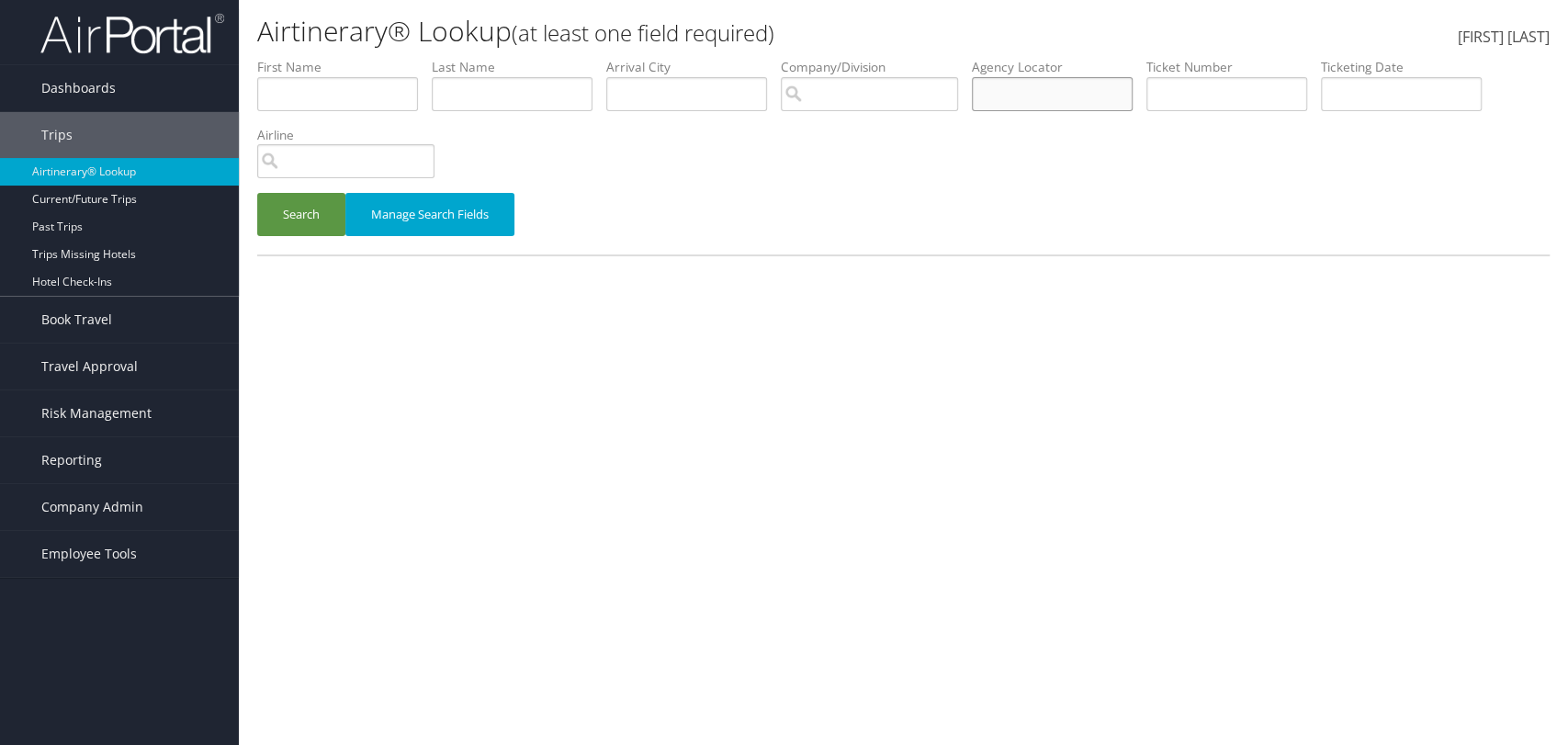 paste on "CPM9QY" 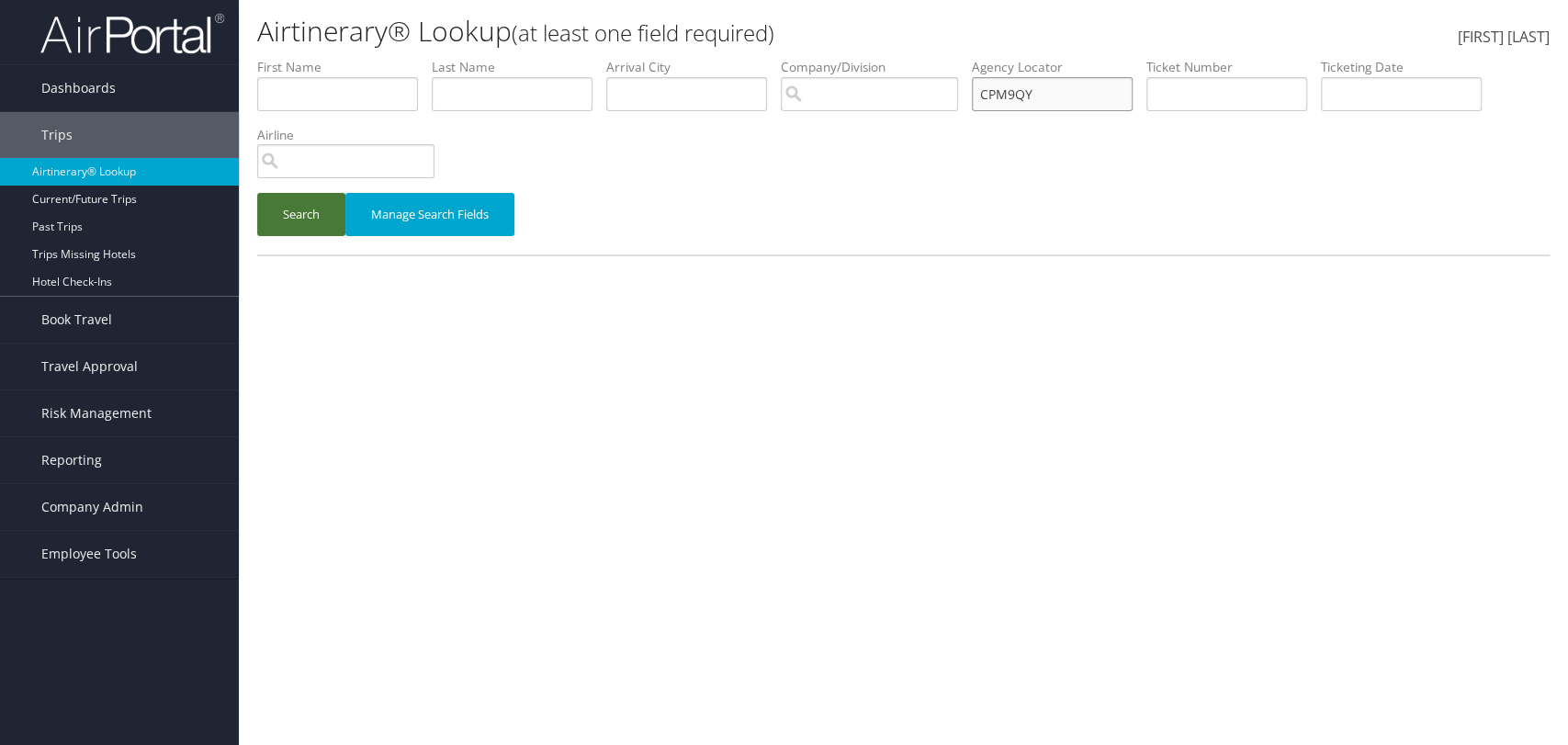 type on "CPM9QY" 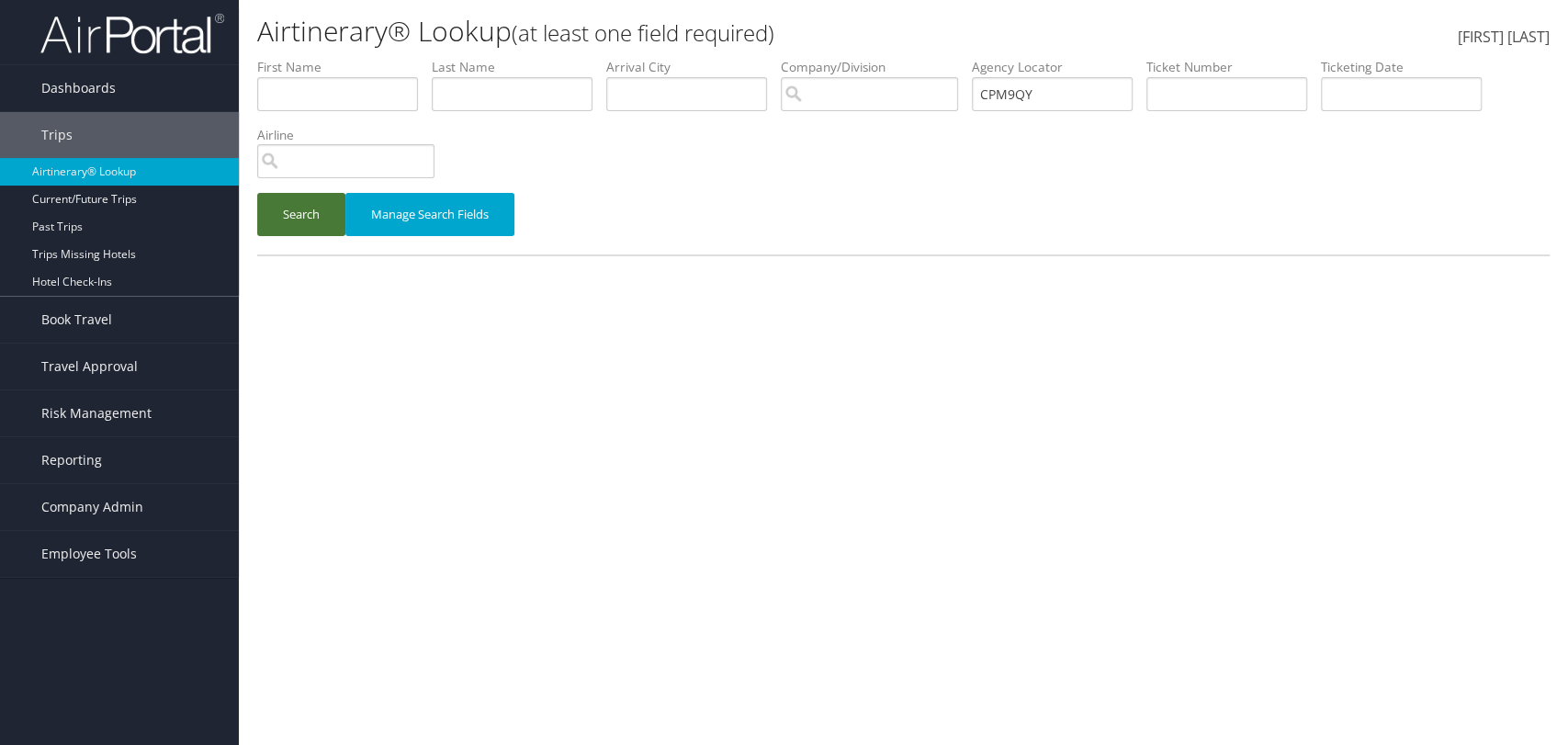 click on "Search" at bounding box center (301, 214) 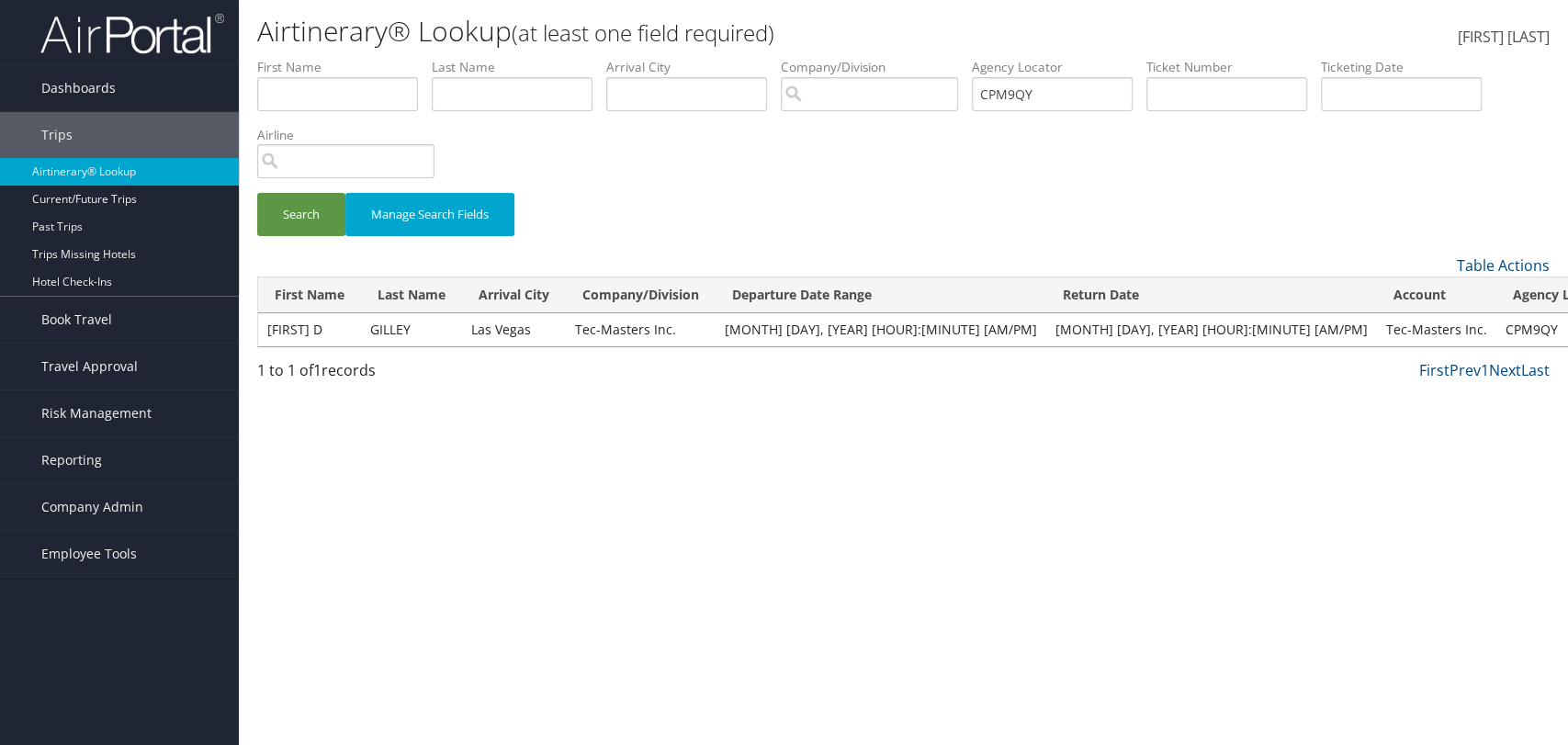 click on "View" at bounding box center (1651, 329) 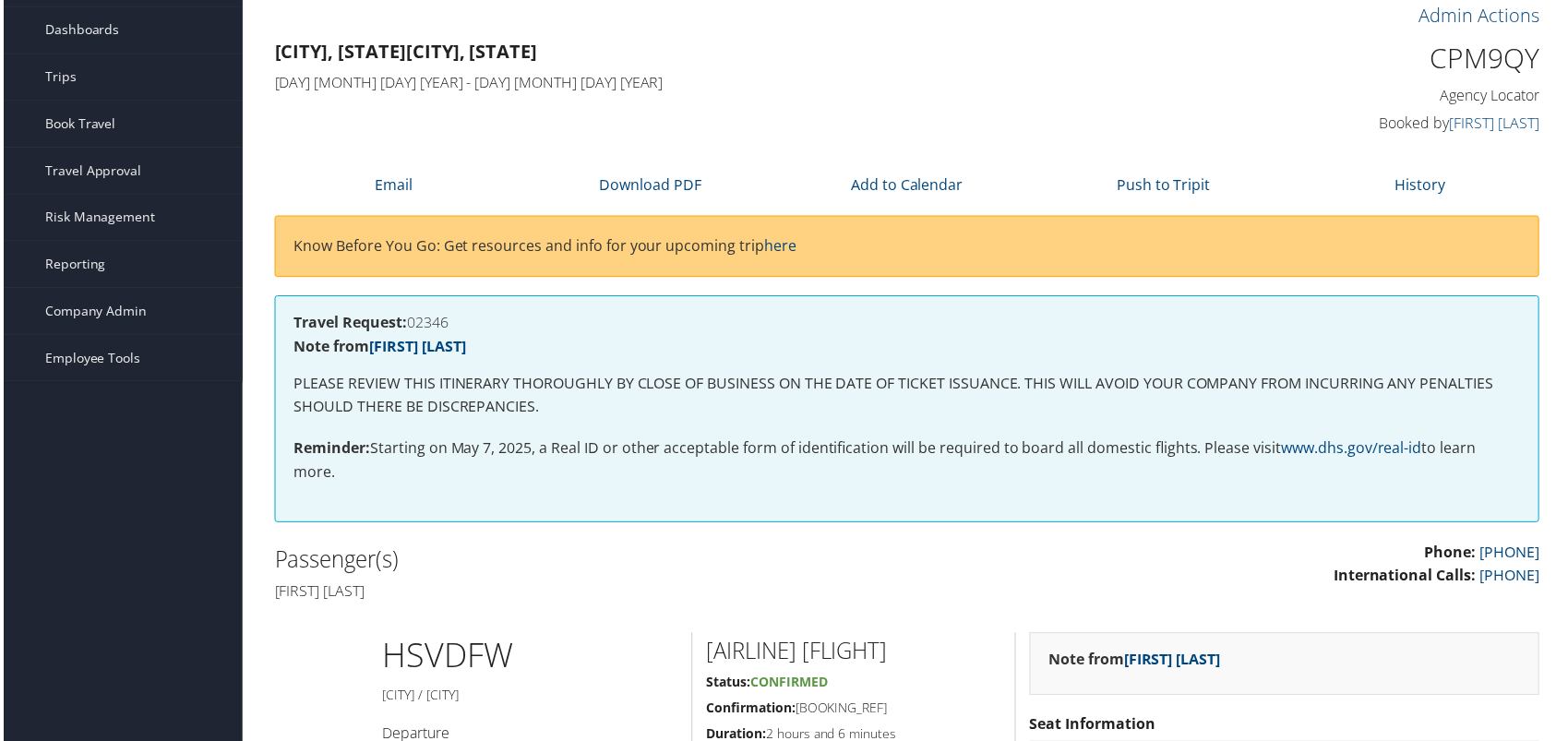 scroll, scrollTop: 0, scrollLeft: 0, axis: both 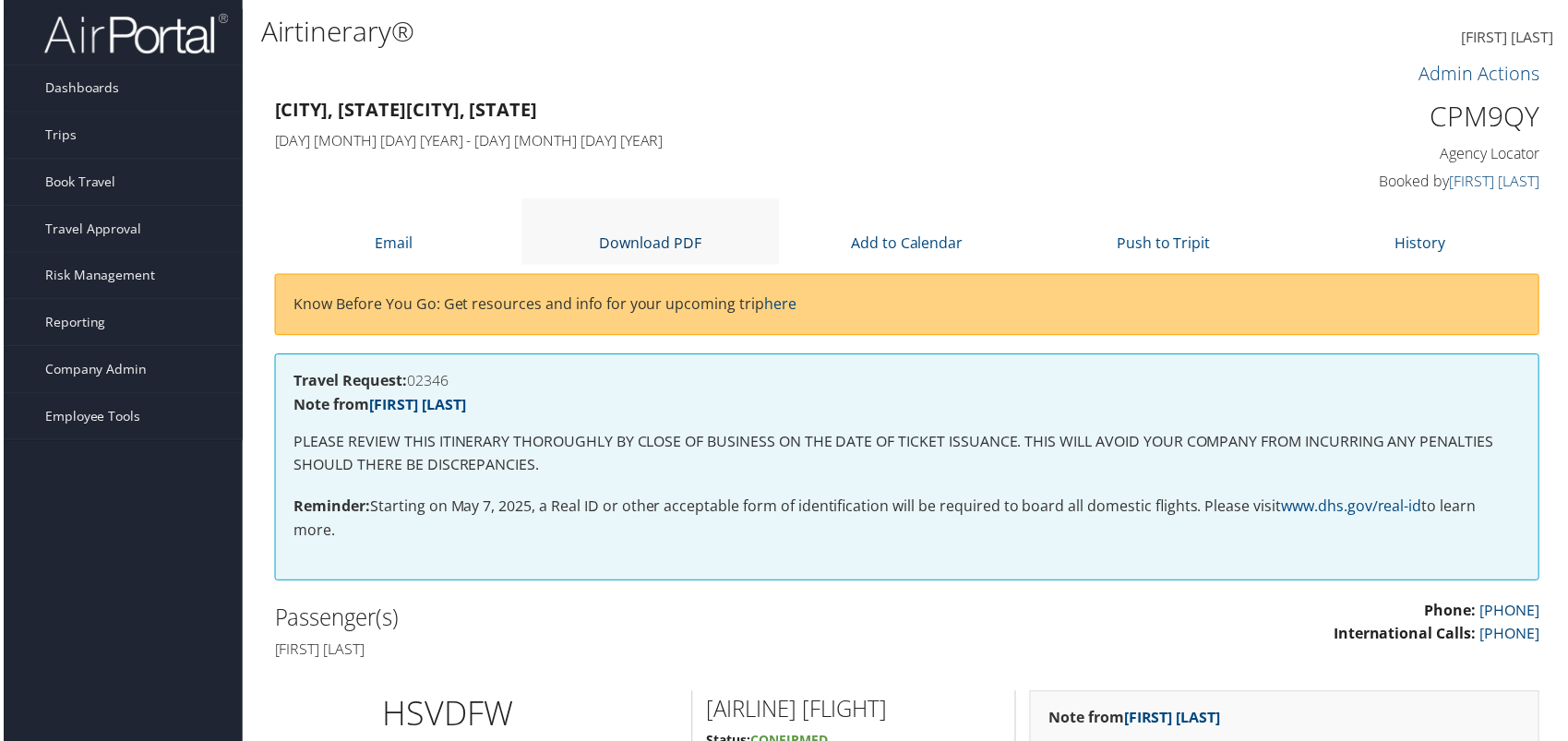 click on "Download PDF" at bounding box center [650, 244] 